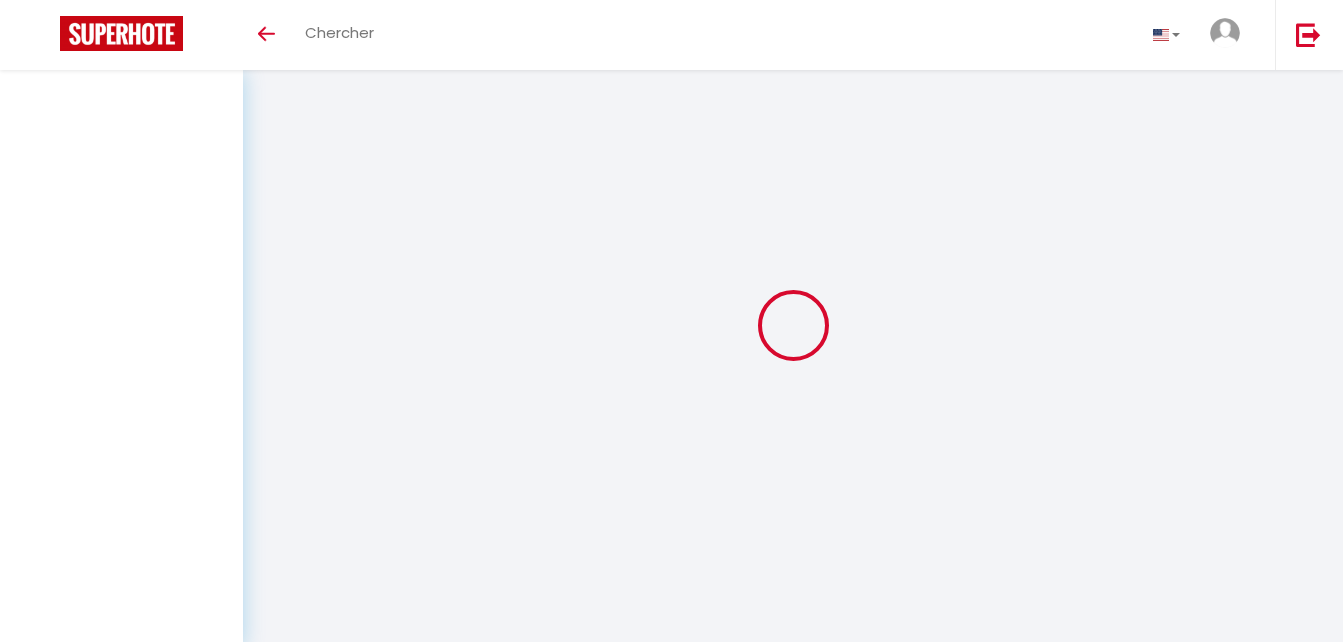 scroll, scrollTop: 0, scrollLeft: 0, axis: both 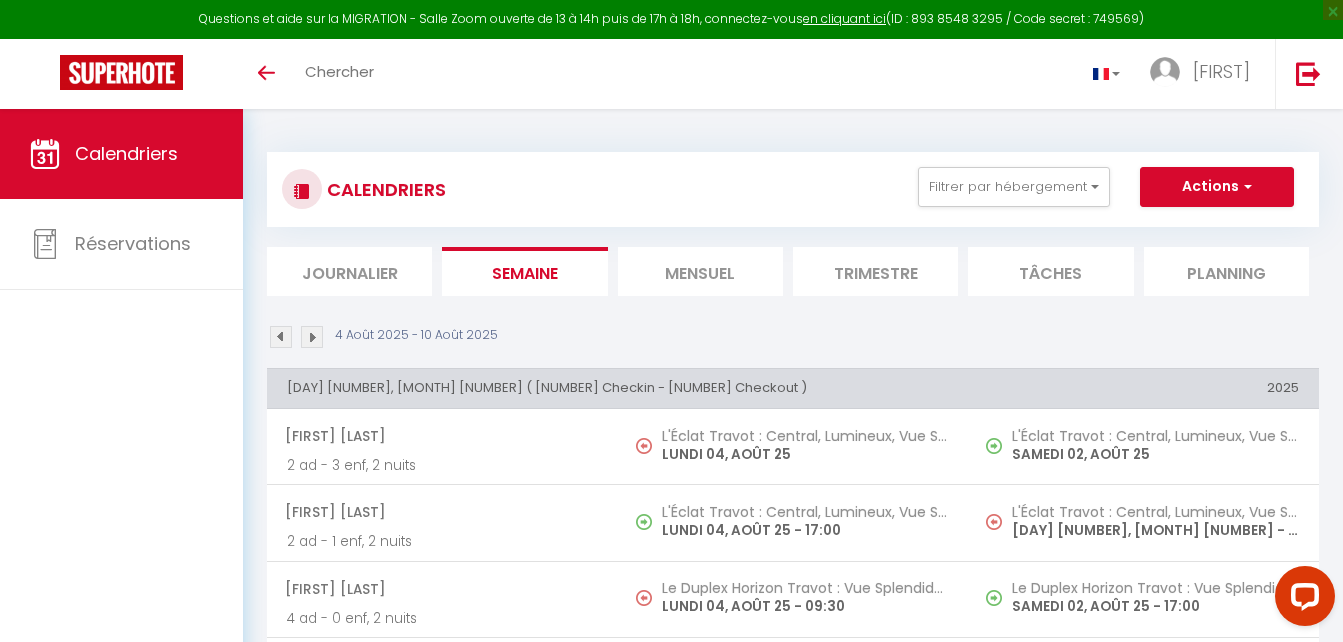 click on "Mensuel" at bounding box center (700, 271) 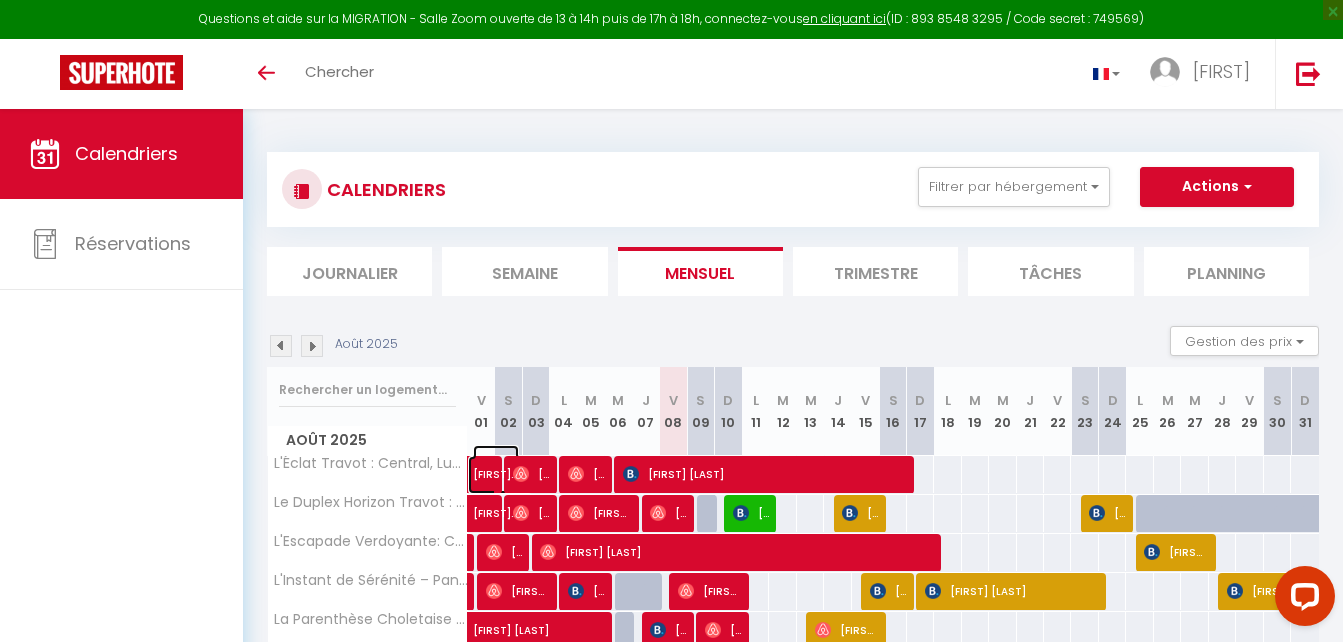 click on "[FIRST] [LAST]" at bounding box center (496, 464) 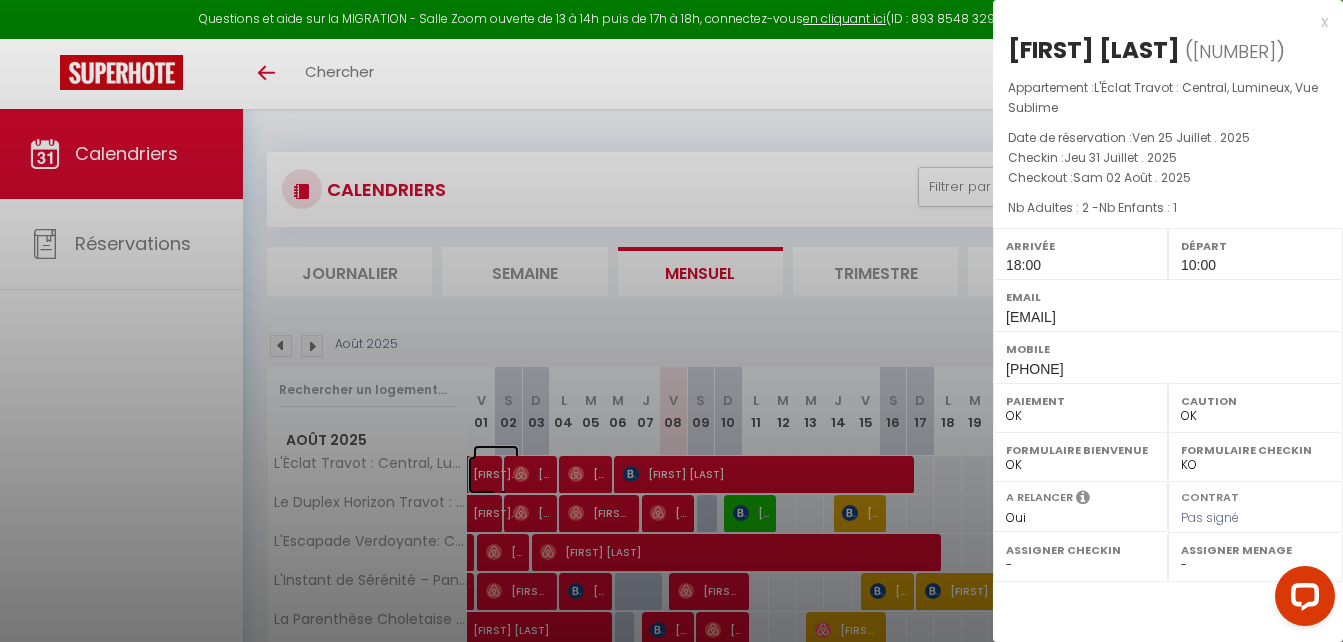 select on "46993" 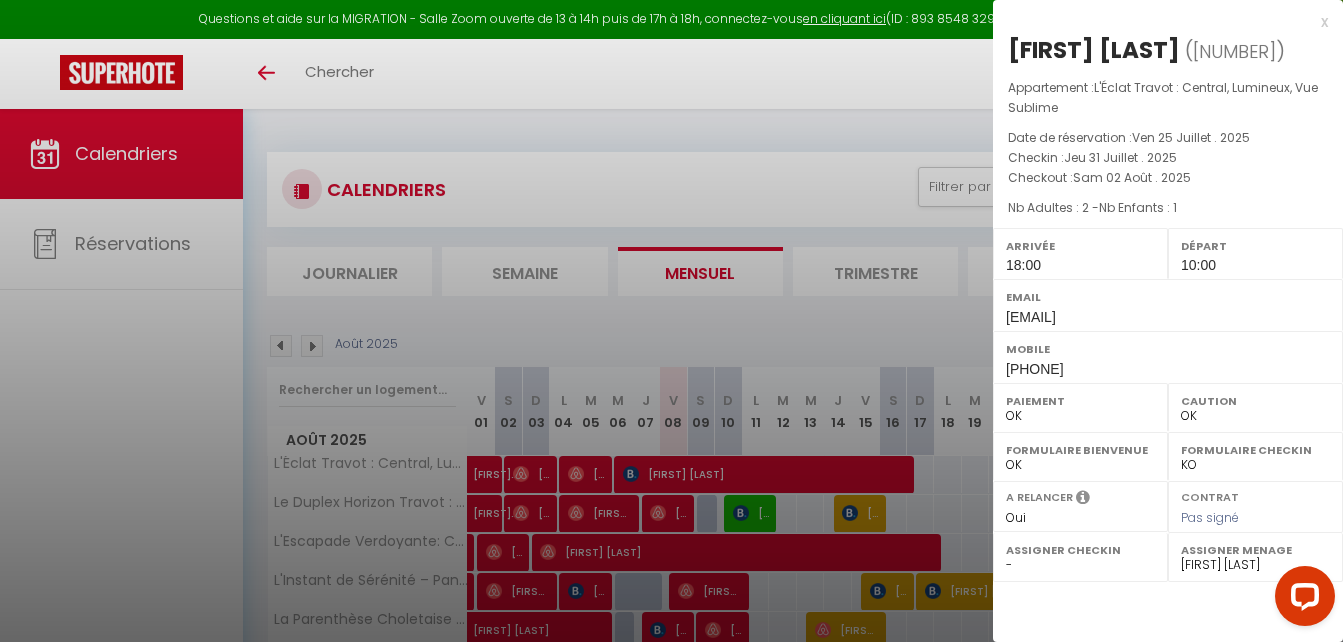 click on "x
[FIRST] [LAST]
( [NUMBER] )
Appartement :
L'Éclat Travot : Central, Lumineux, Vue Sublime
Date de réservation :
[DAY] [NUMBER] . [YEAR]
Checkin :
[DAY] [NUMBER] . [YEAR]
Checkout :
[DAY] [NUMBER] . [YEAR]
Nb Adultes : [NUMBER] -
Nb Enfants :
[NUMBER]             Arrivée
[TIME]   Départ
[TIME]   Email
[EMAIL]   Mobile
[PHONE]   Paiement
OK   KO   Caution   OK   KO   Formulaire Bienvenue
OK   KO   Formulaire Checkin
OK   KO    A relancer     Oui   Non     Pas signé     -" at bounding box center (1168, 196) 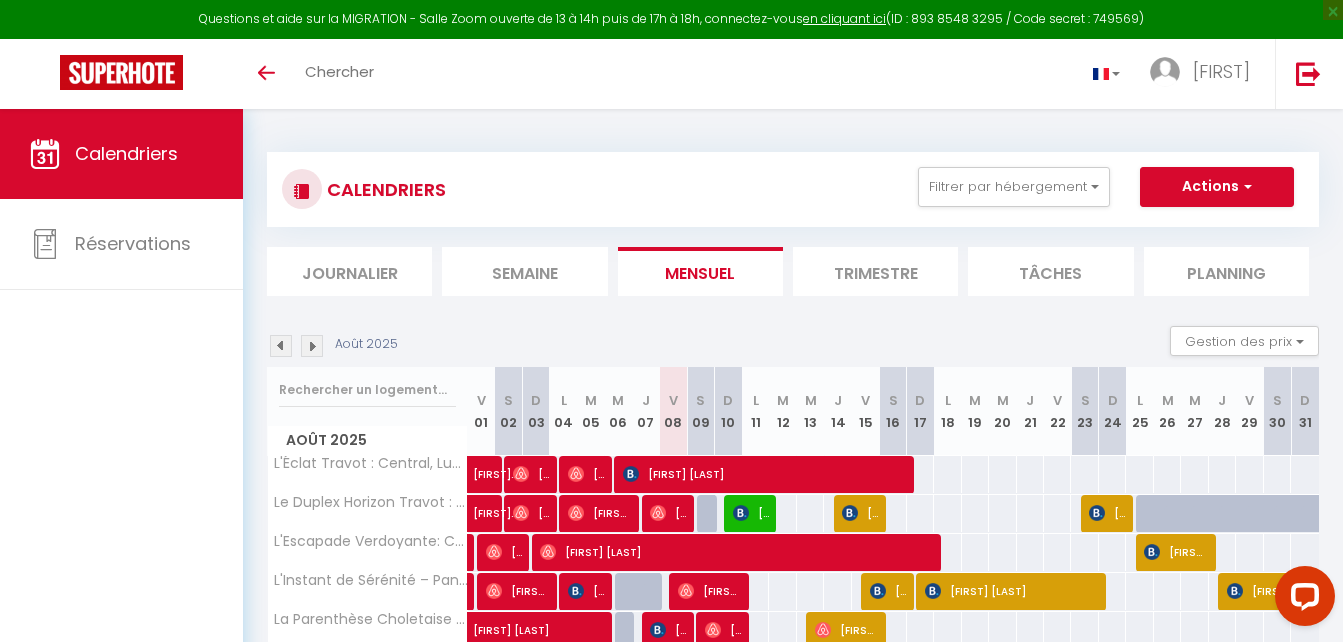 click at bounding box center [281, 346] 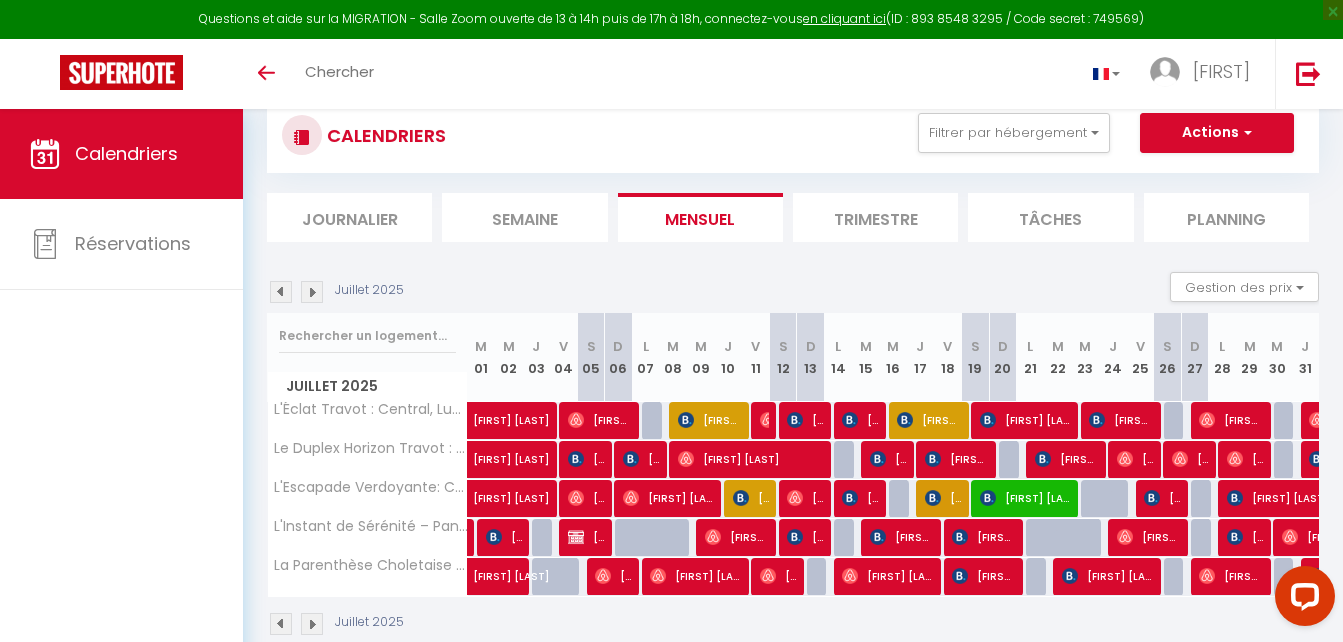 scroll, scrollTop: 100, scrollLeft: 0, axis: vertical 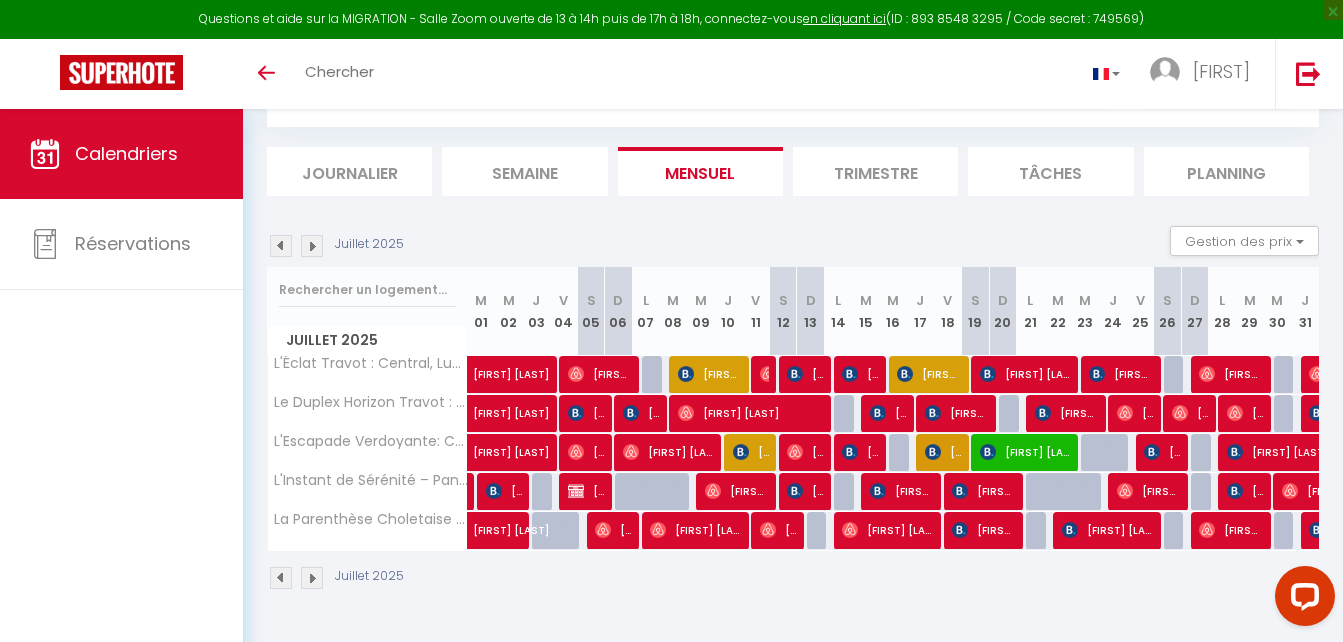 click at bounding box center [1315, 375] 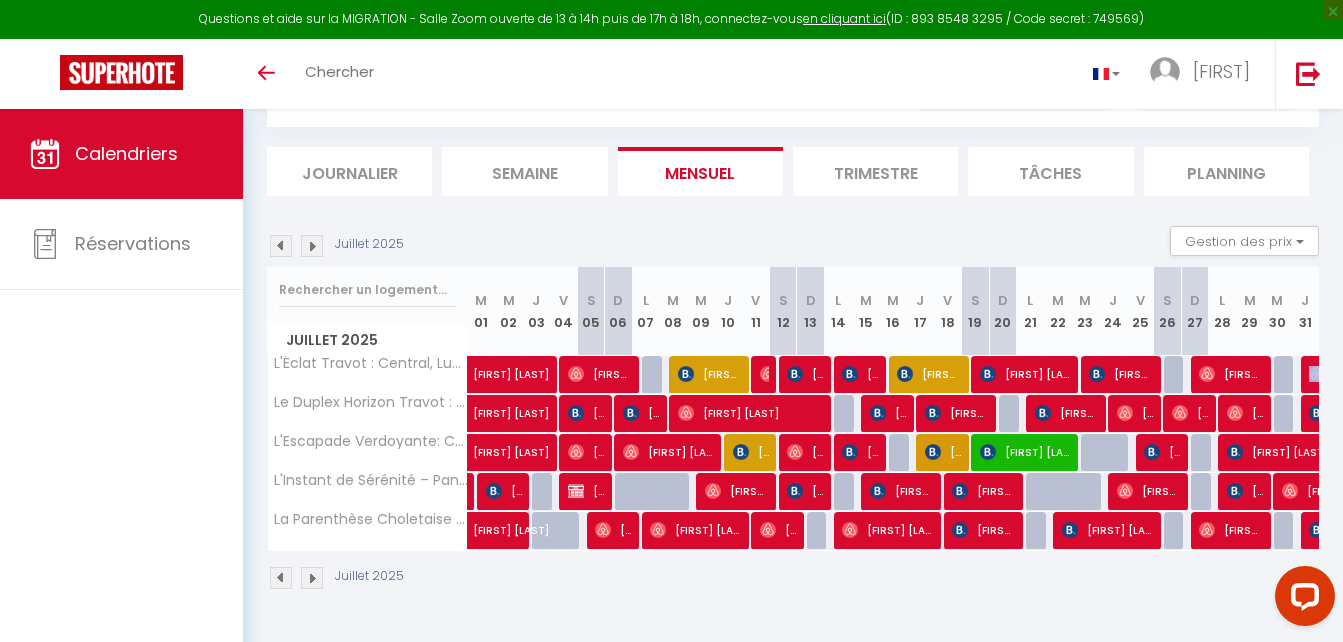 click on "[NUMBER]
[FIRST] [LAST]" at bounding box center [1305, 374] 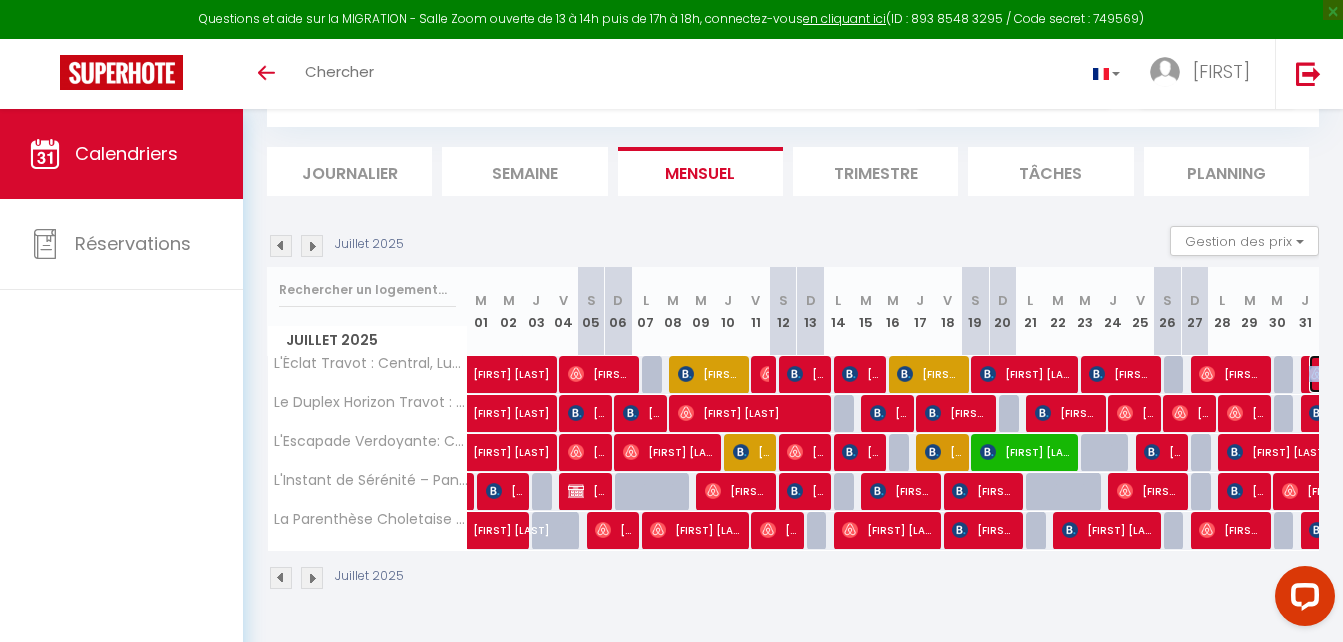 click at bounding box center (1317, 374) 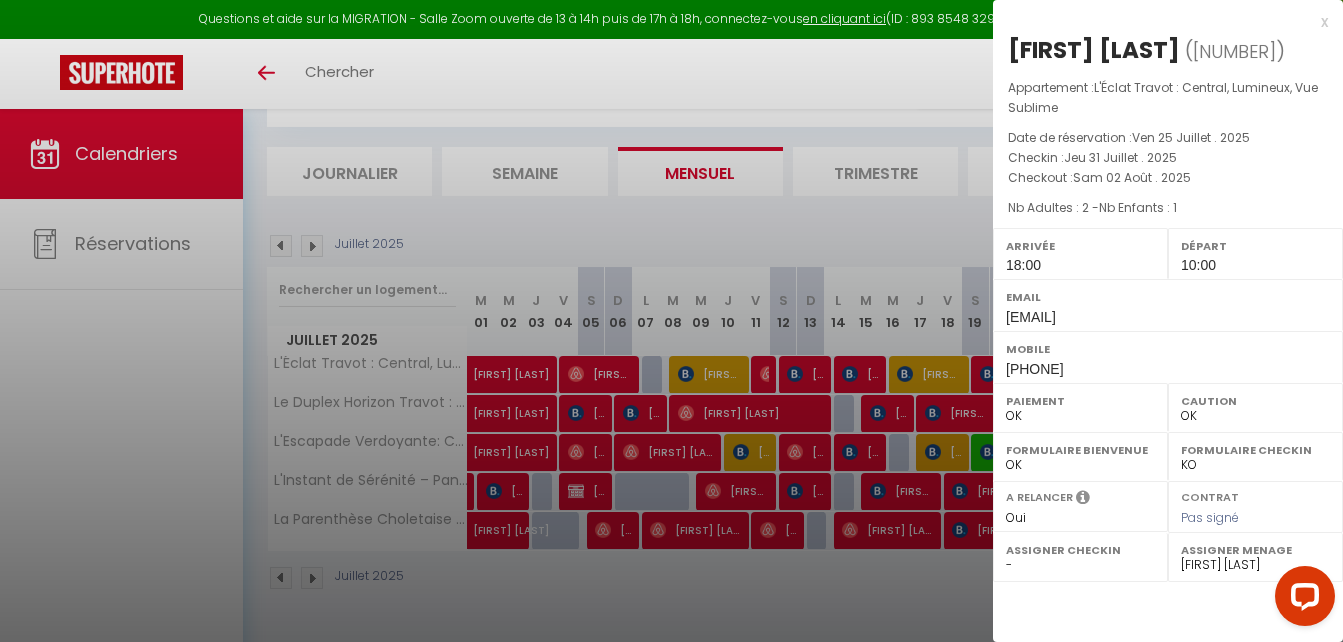 click on "x" at bounding box center [1160, 22] 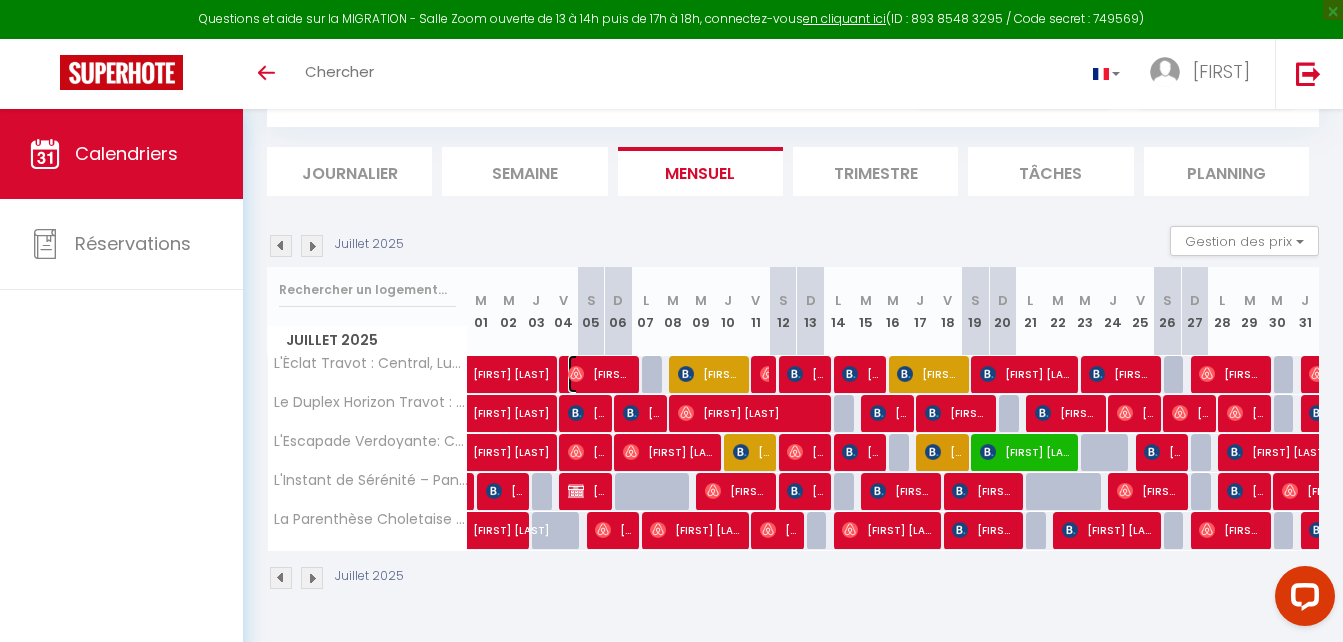 click on "[FIRST] [LAST]" at bounding box center [599, 374] 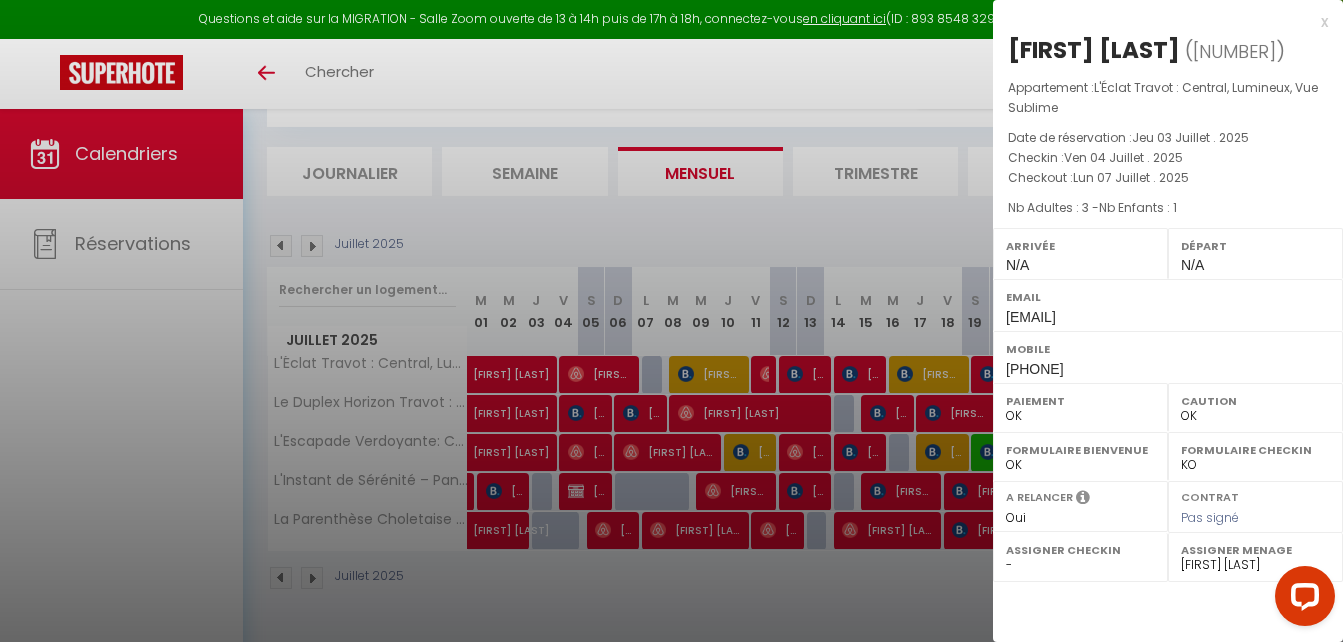 click on "x" at bounding box center [1160, 22] 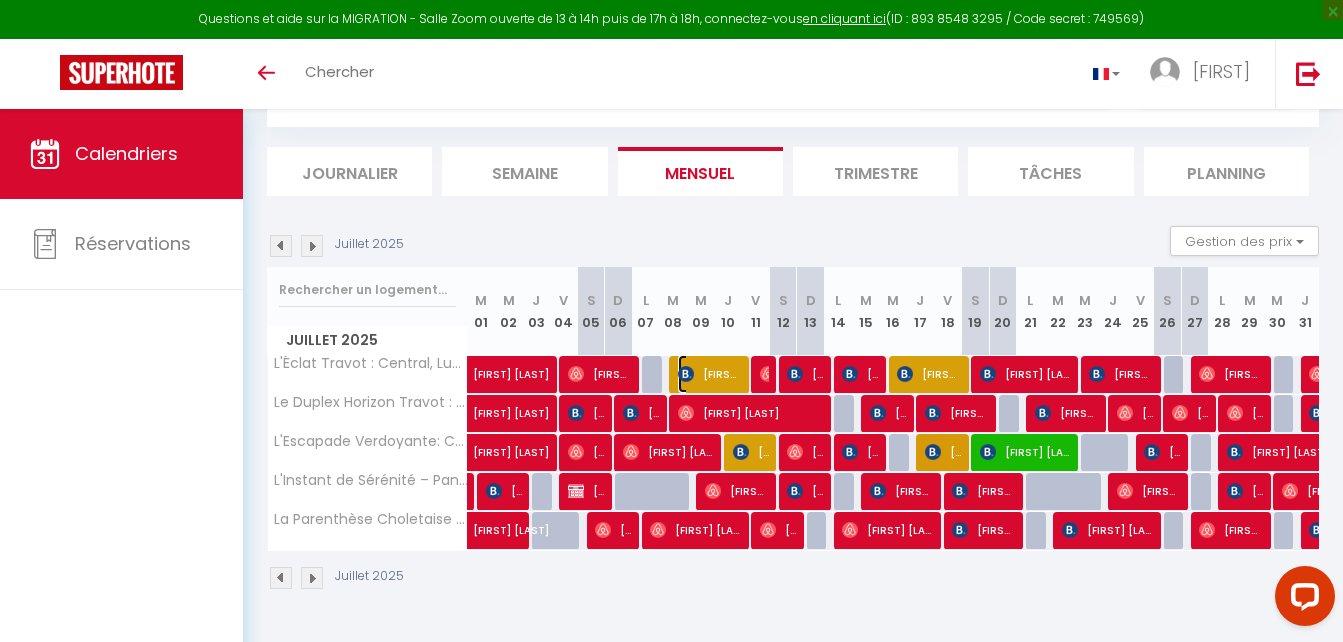 click on "[FIRST] [LAST] [LAST]" at bounding box center (709, 374) 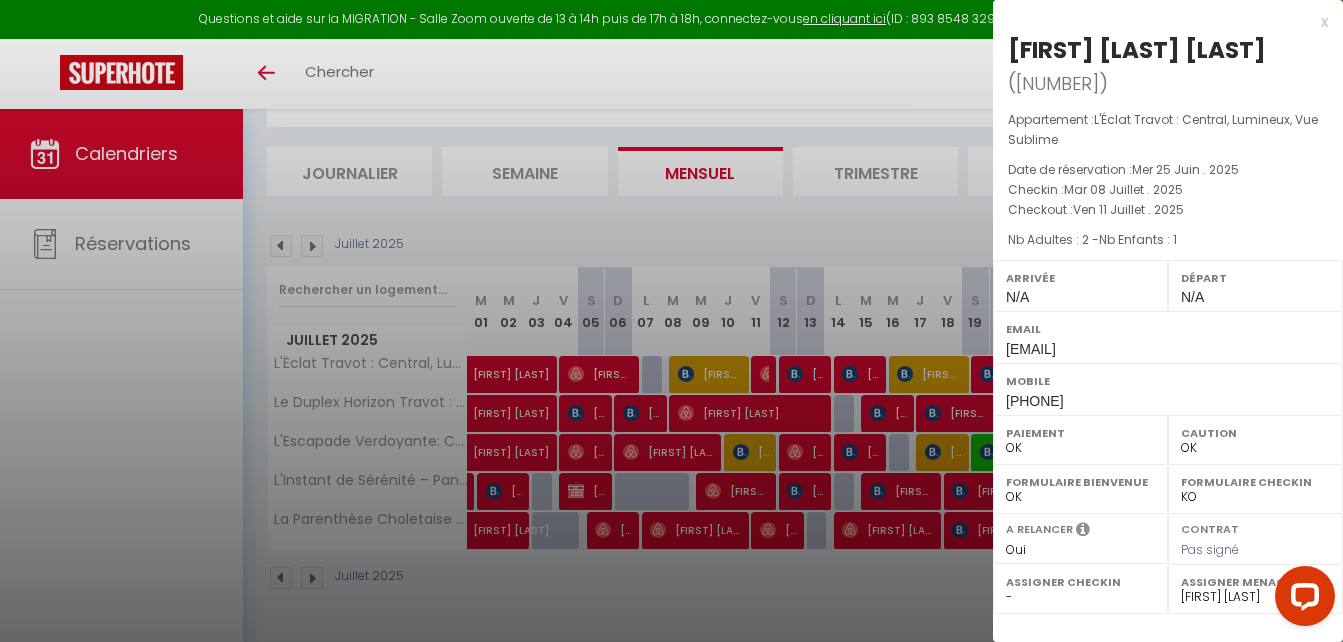 click on "x" at bounding box center (1160, 22) 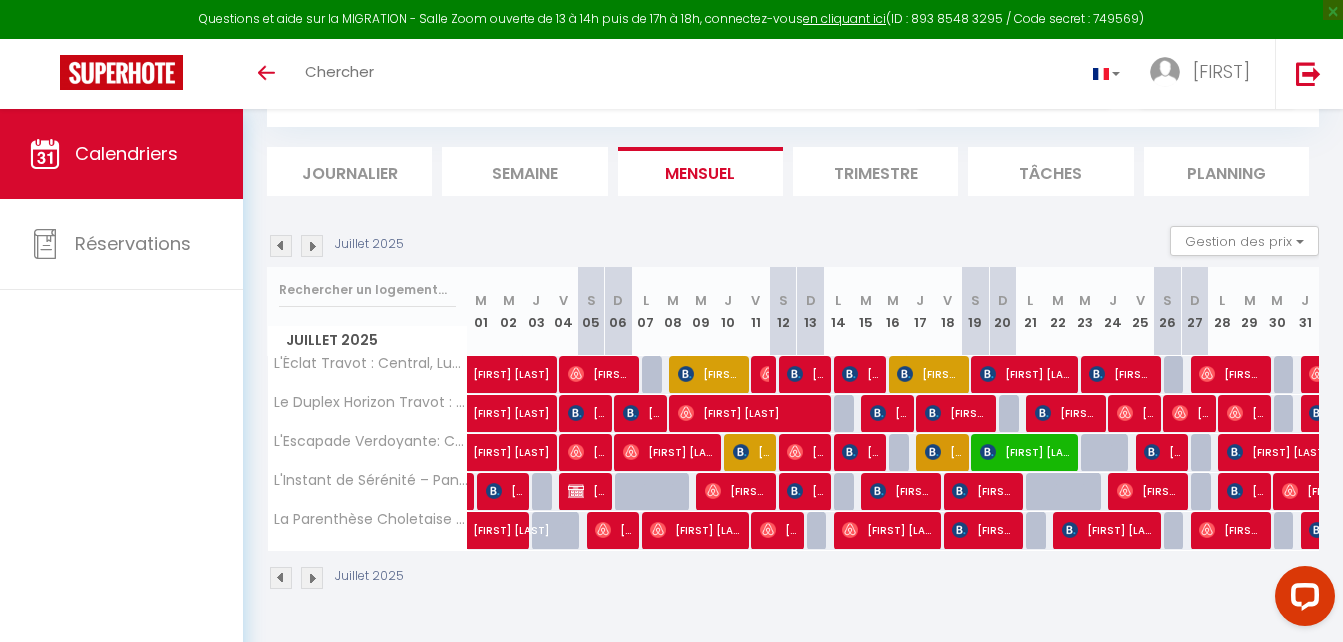 click at bounding box center [312, 246] 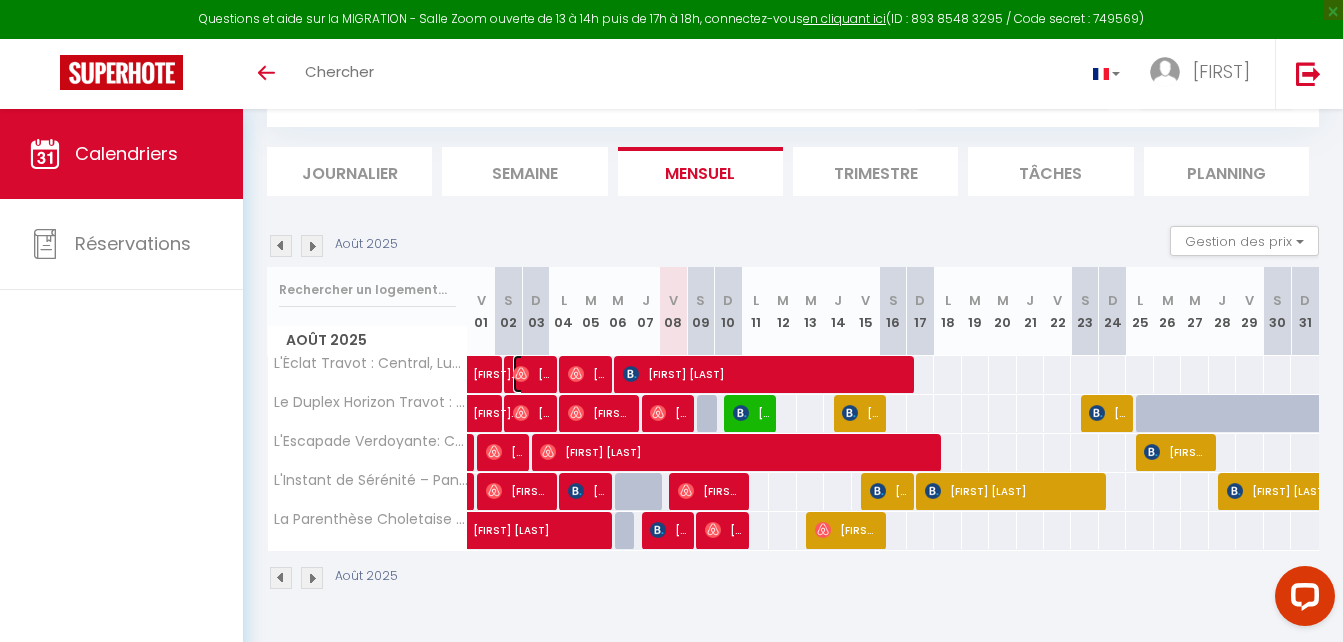 click on "[FIRST] [LAST]" at bounding box center [531, 374] 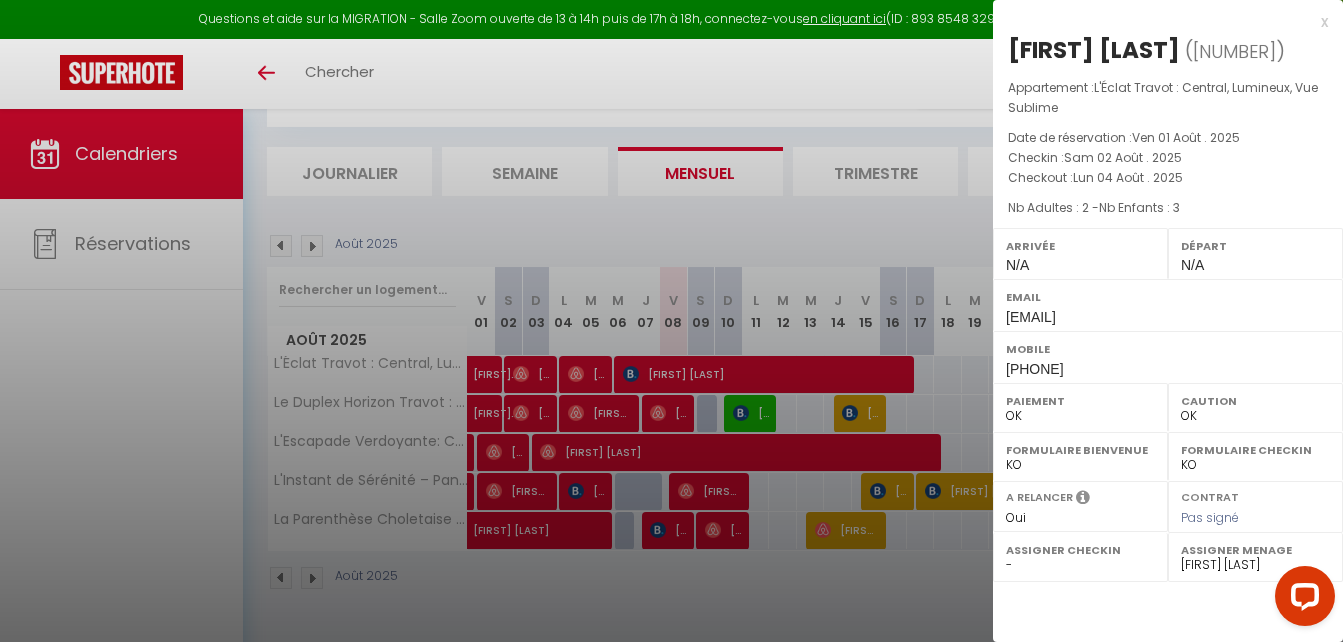 click at bounding box center (671, 321) 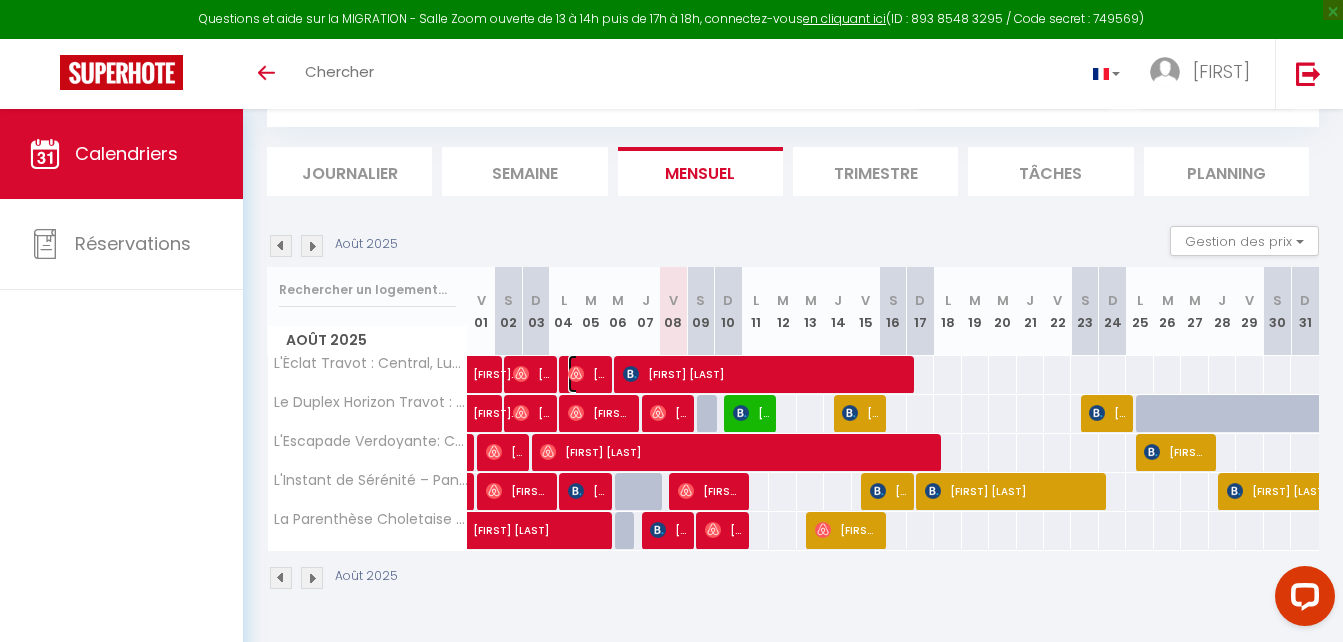 click on "[FIRST] [LAST]" at bounding box center [586, 374] 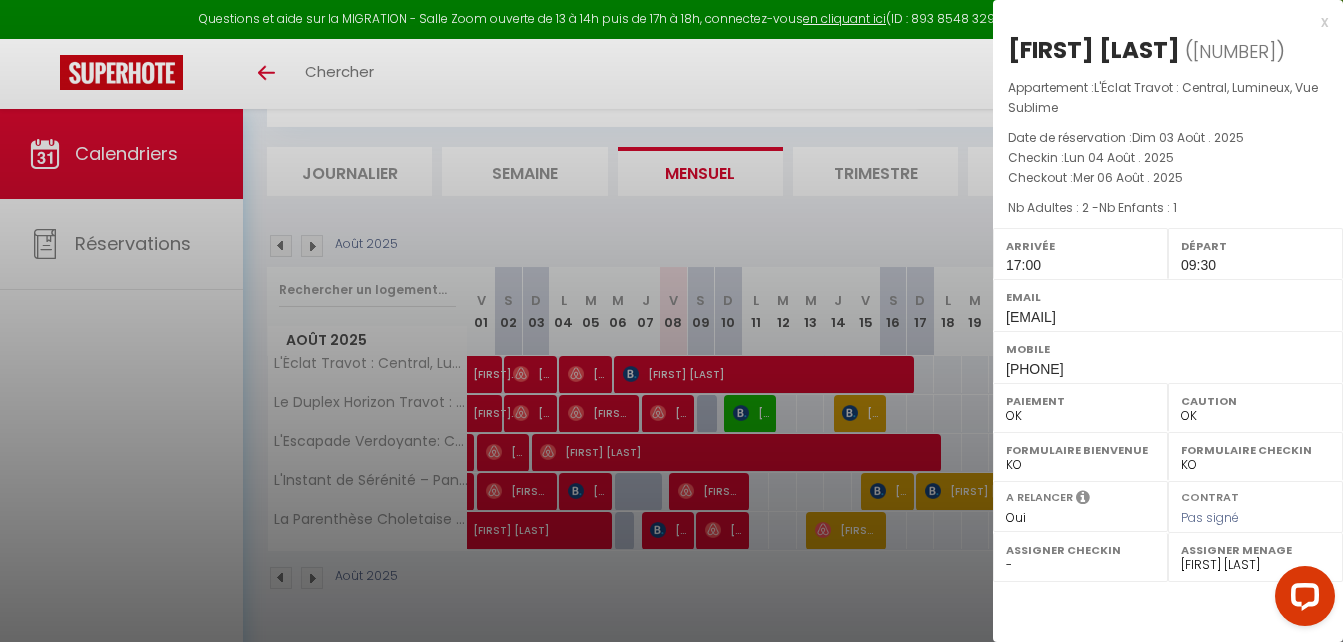 click on "x
[FIRST] [LAST]
( [NUMBER] )
Appartement :
L'Éclat Travot : Central, Lumineux, Vue Sublime
Date de réservation :
[DAY] [NUMBER] . [YEAR]
Checkin :
[DAY] [NUMBER] . [YEAR]
Checkout :
[DAY] [NUMBER] . [YEAR]
Nb Adultes : [NUMBER] -
Nb Enfants :
[NUMBER]             Arrivée
[TIME]   Départ
[TIME]   Email
[EMAIL]   Mobile
[PHONE]   Paiement
OK   KO   Caution   OK   KO   Formulaire Bienvenue
OK   KO   Formulaire Checkin
OK   KO    A relancer     Oui   Non     Pas signé     -       -" at bounding box center [1168, 196] 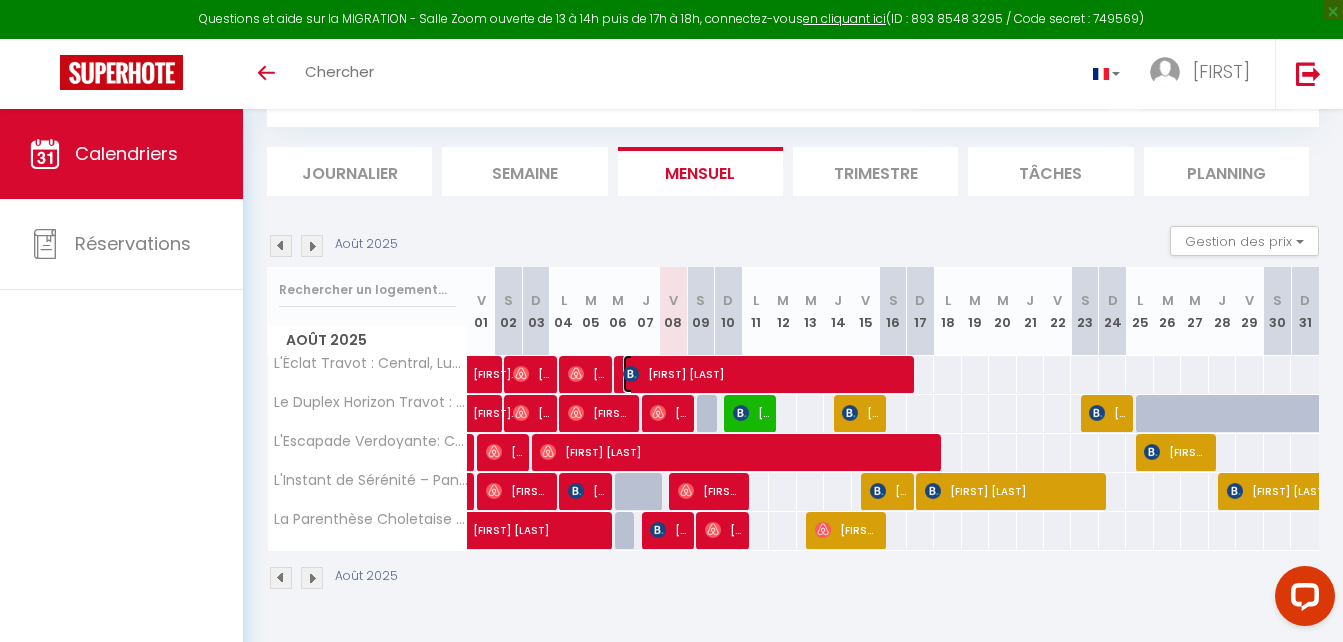 click on "[FIRST] [LAST]" at bounding box center [762, 374] 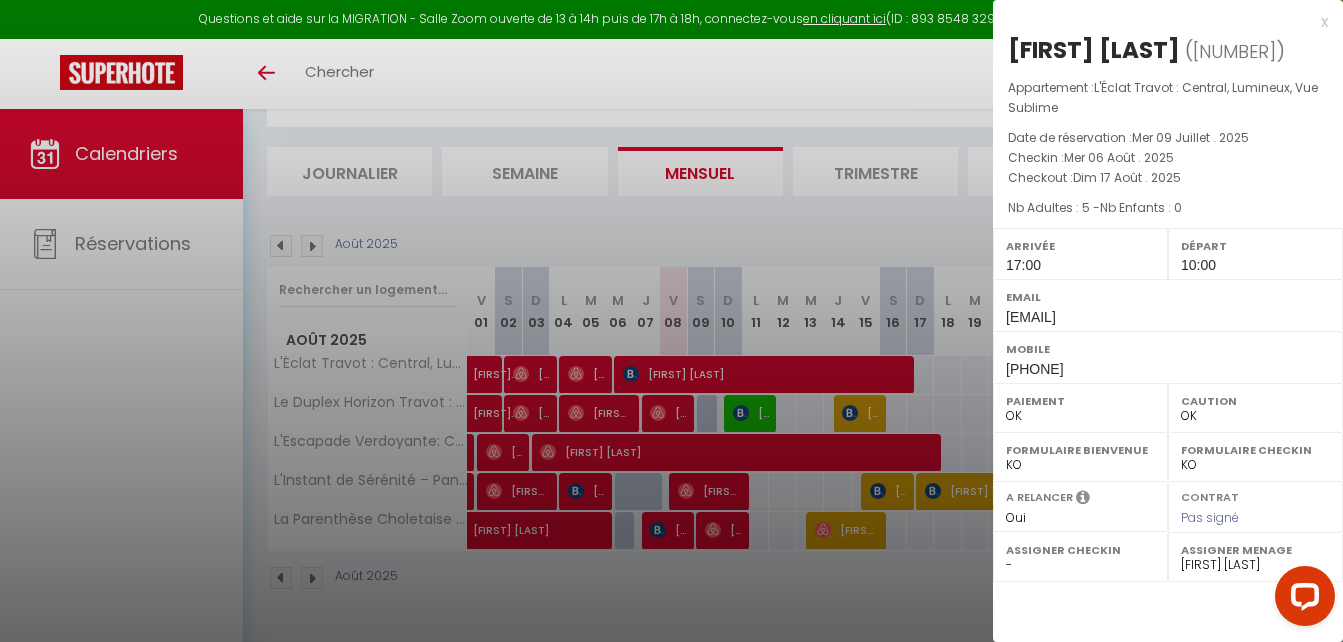 click at bounding box center (671, 321) 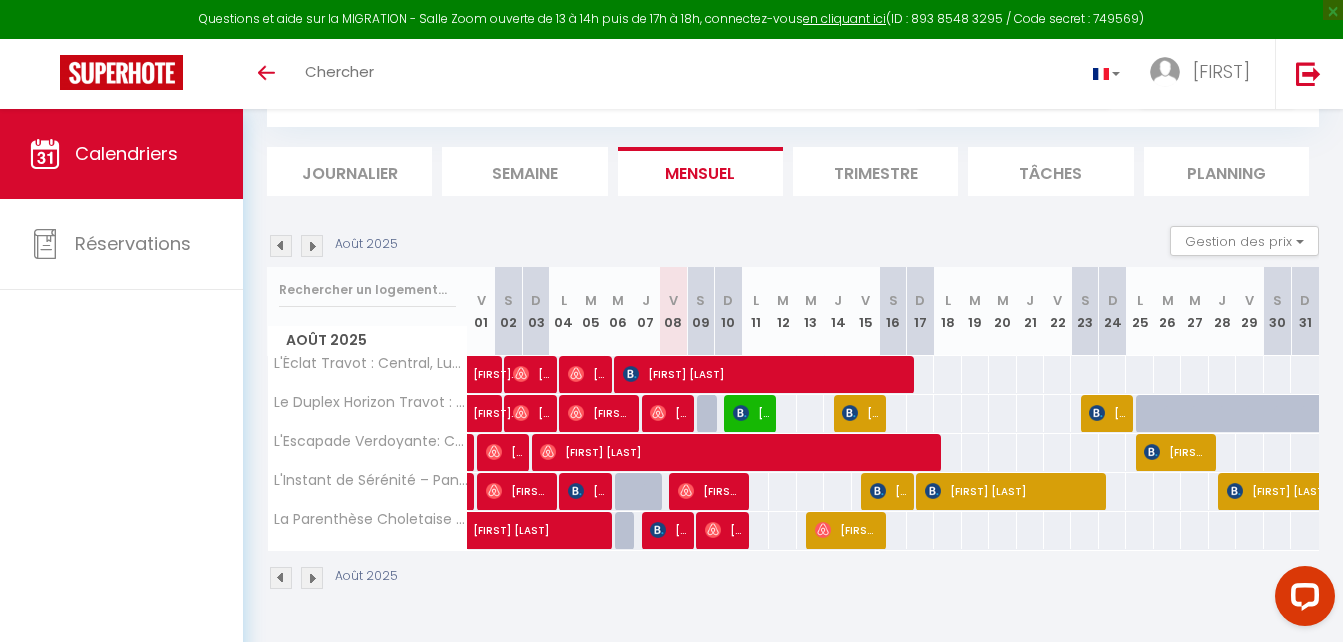 click on "Août 2025" at bounding box center [335, 246] 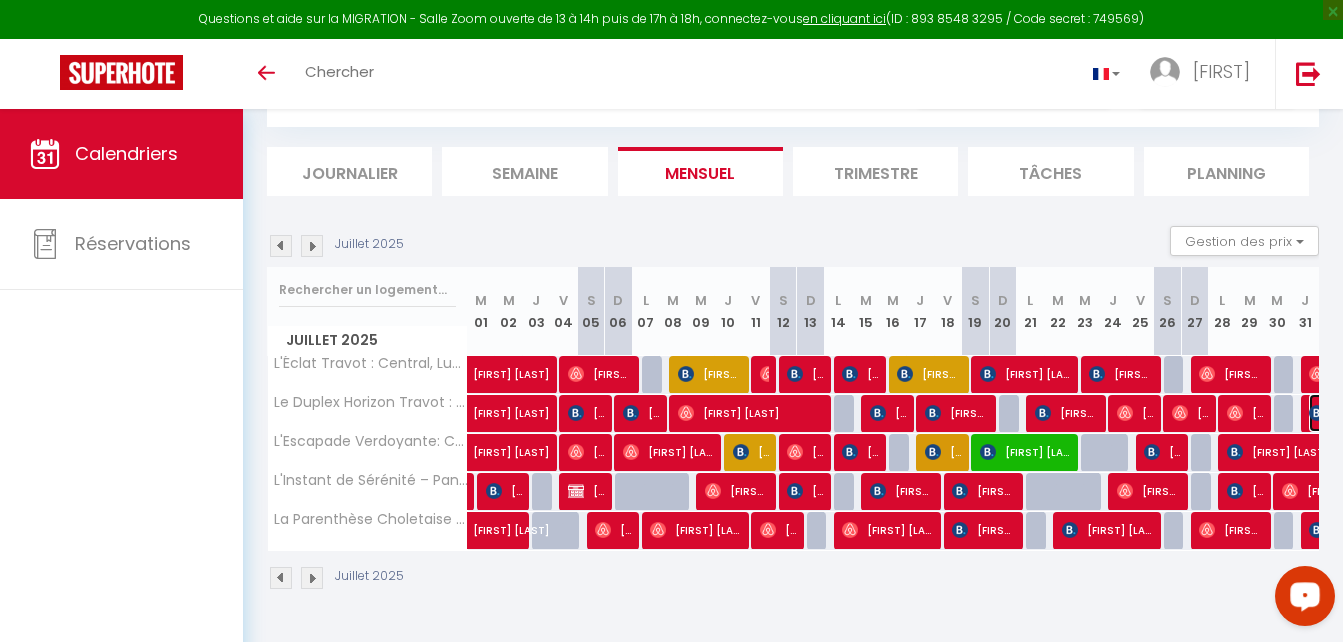click at bounding box center [1317, 413] 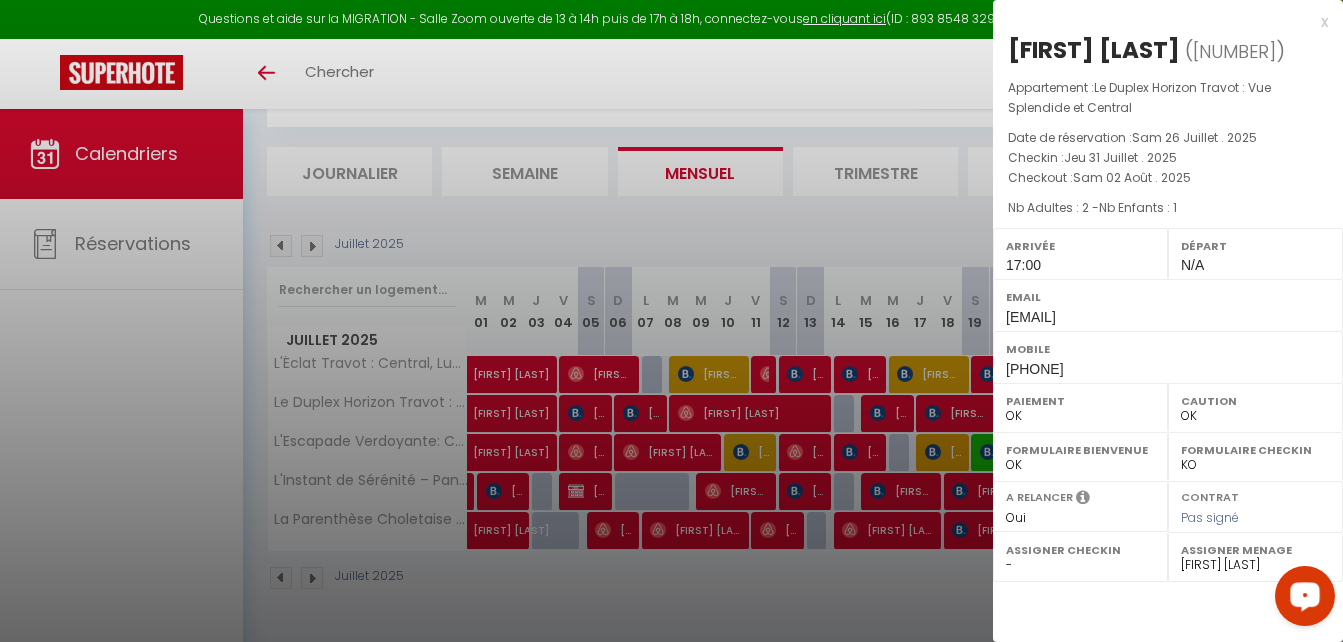 click on "x
[FIRST] [LAST]
( [NUMBER] )
Appartement :
Le Duplex Horizon Travot : Vue Splendide et Central
Date de réservation :
[DAY] [NUMBER] . [YEAR]
Checkin :
[DAY] [NUMBER] . [YEAR]
Checkout :
[DAY] [NUMBER] . [YEAR]
Nb Adultes : [NUMBER] -
Nb Enfants :
[NUMBER]             Arrivée
[TIME]   Départ
N/A   Email
[EMAIL]   Mobile
[PHONE]   Paiement
OK   KO   Caution   OK   KO   Formulaire Bienvenue
OK   KO   Formulaire Checkin
OK   KO    A relancer     Oui   Non   Contrat
-" at bounding box center (1168, 196) 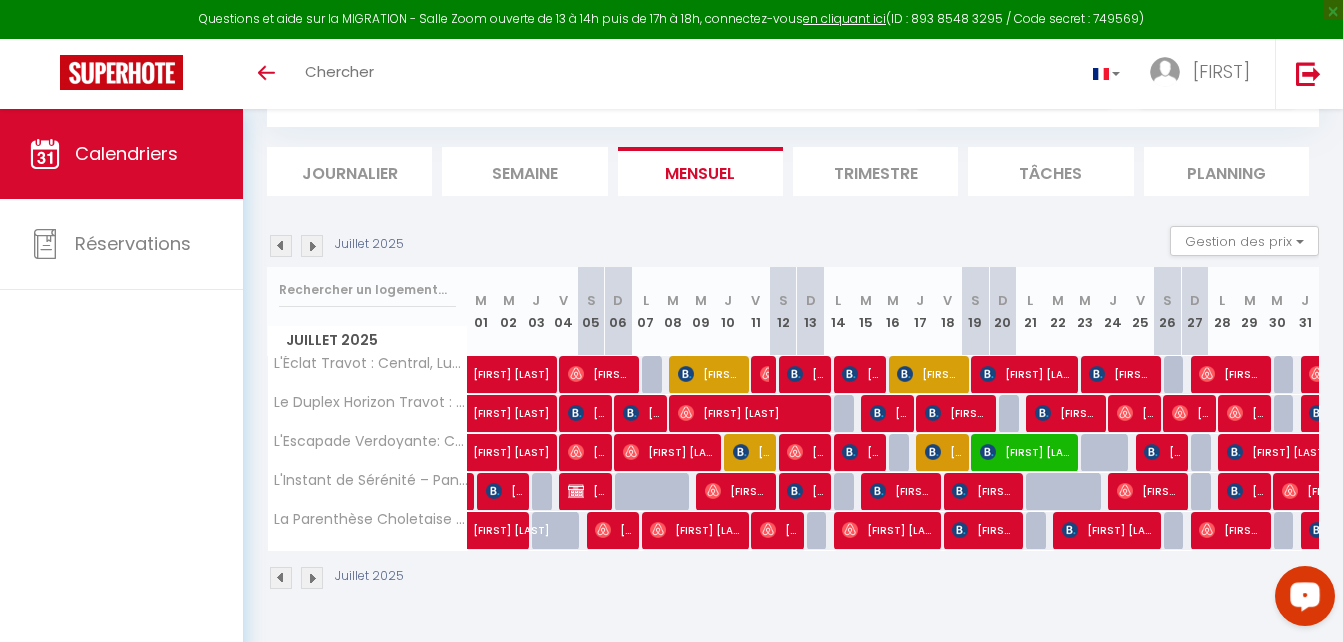 click at bounding box center [312, 246] 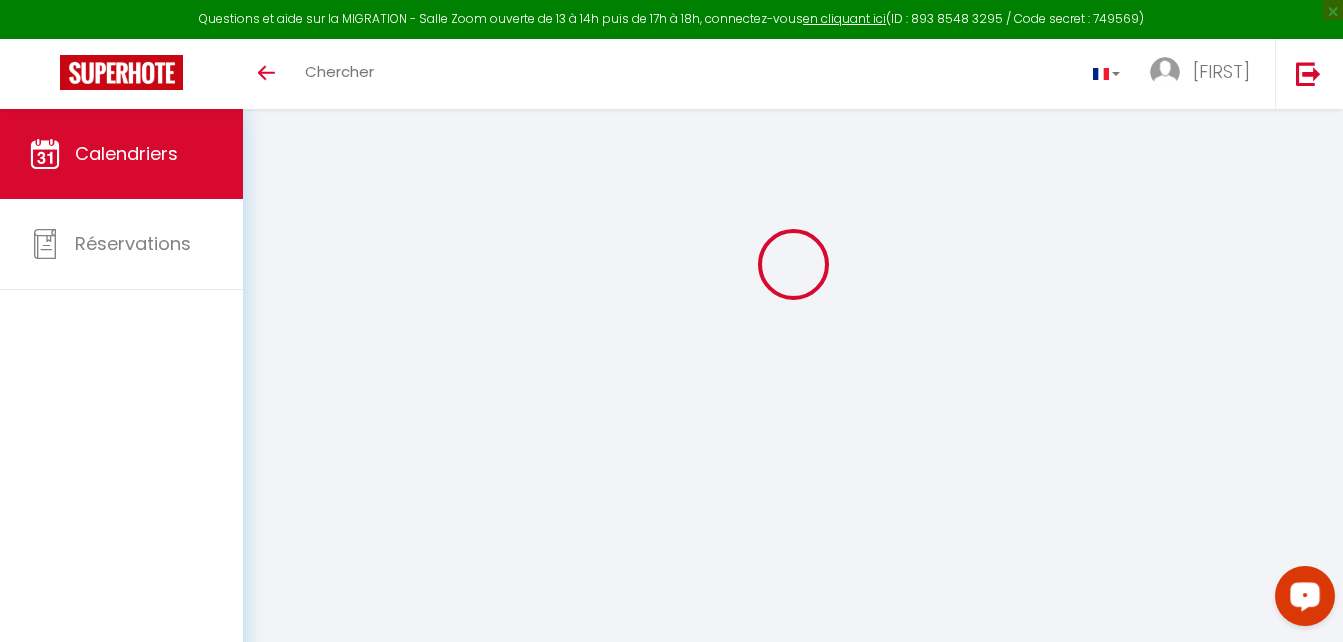 select on "0" 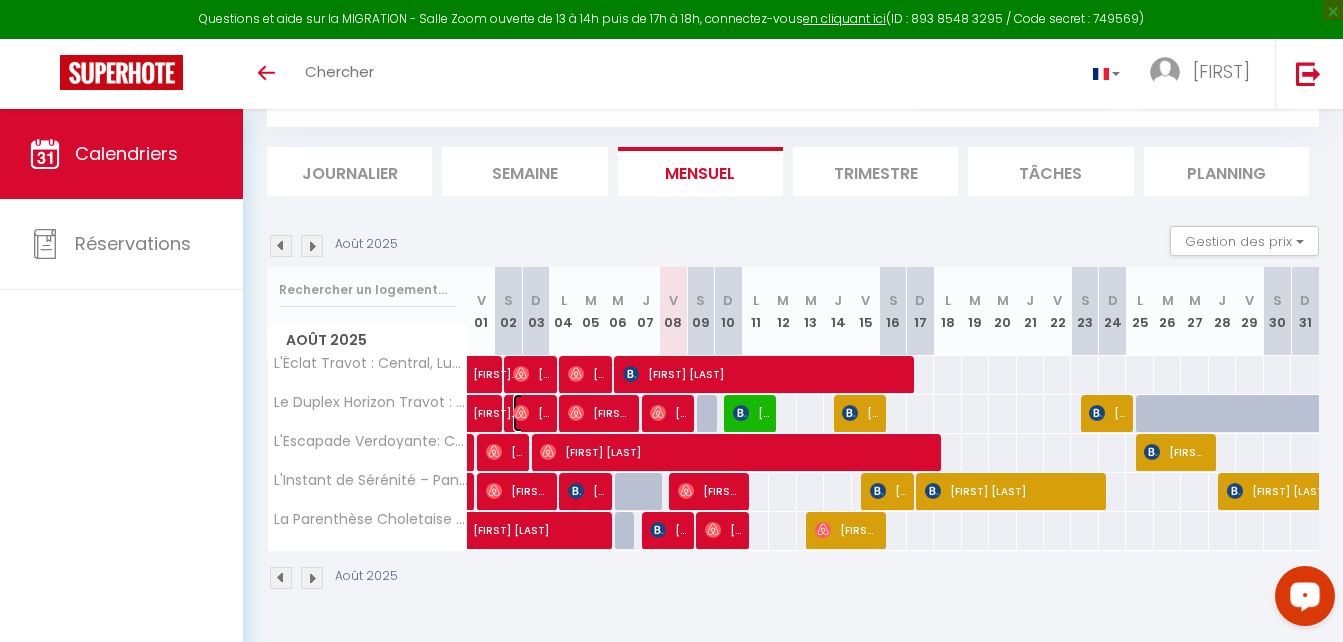 click at bounding box center [521, 413] 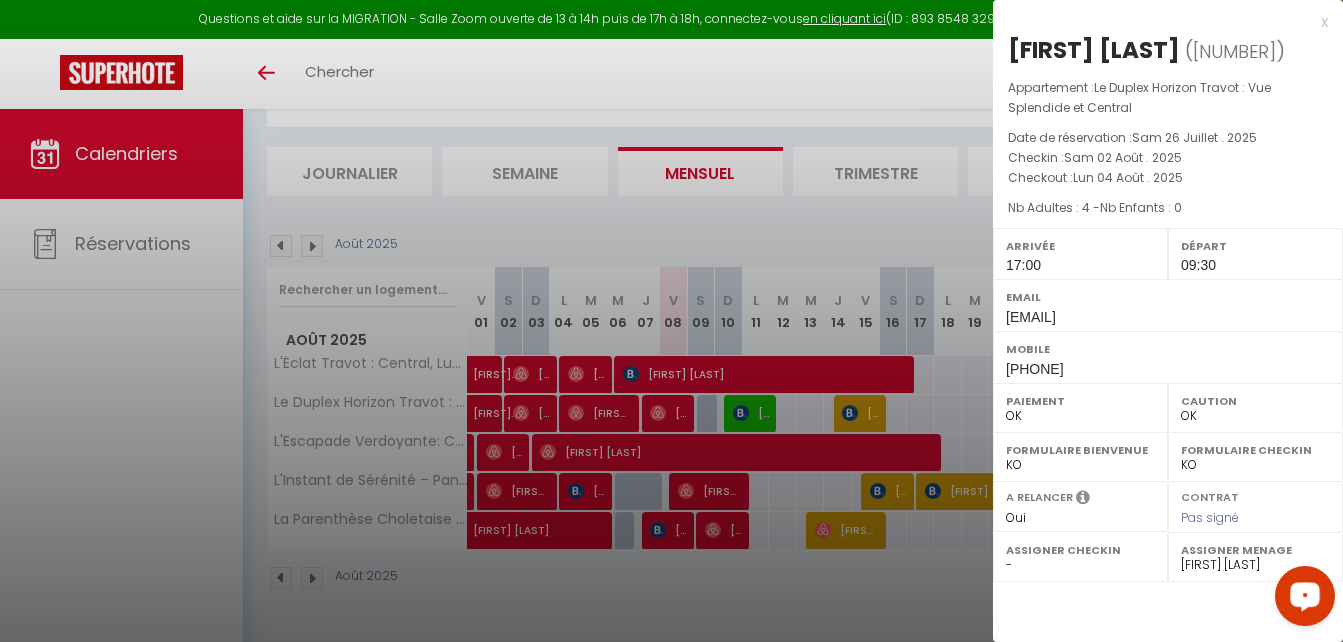 click at bounding box center [671, 321] 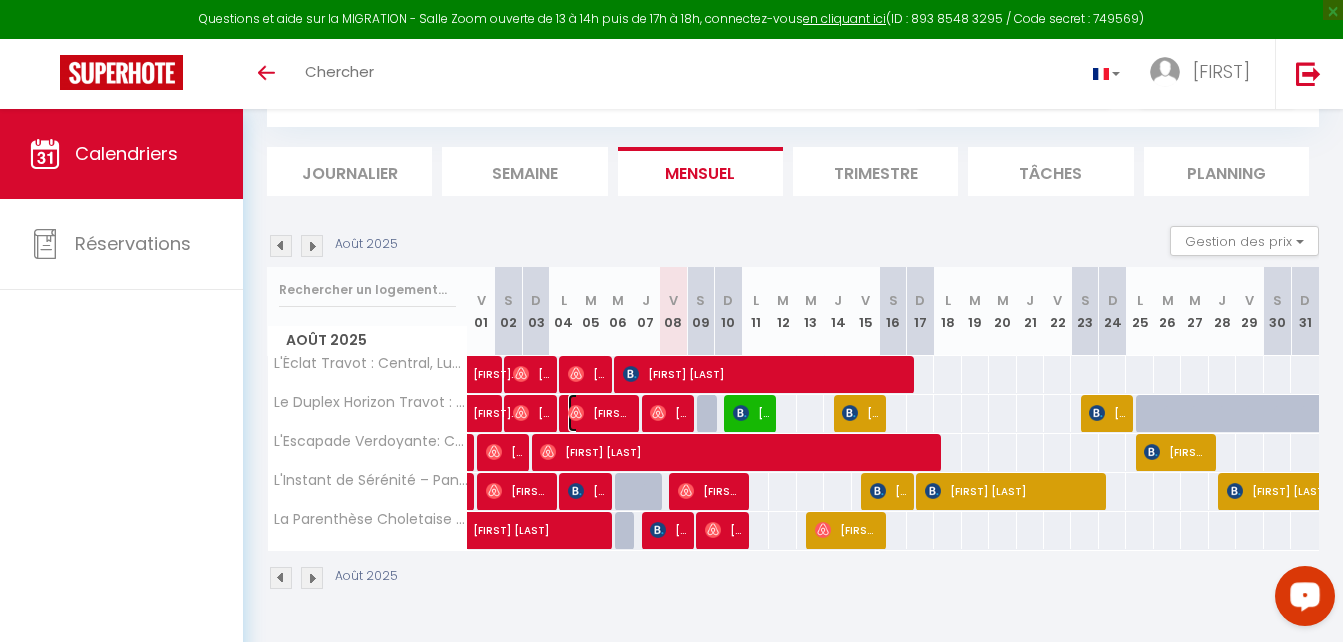 click on "[FIRST] [LAST]" at bounding box center (599, 413) 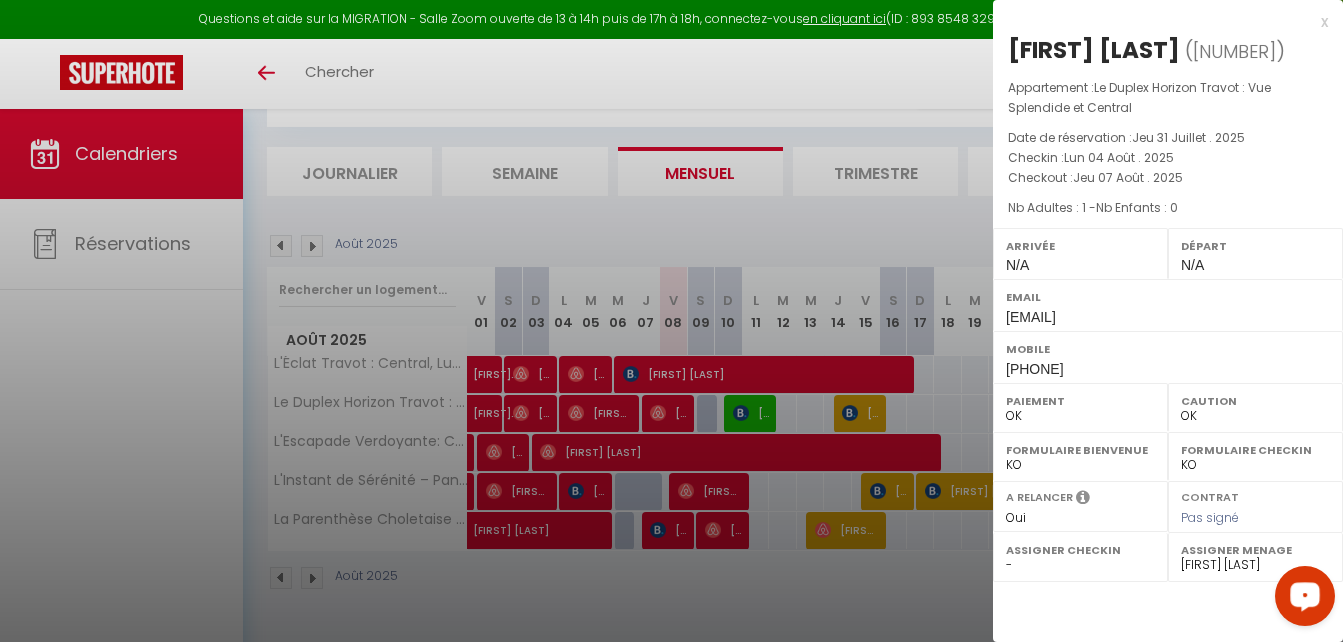 click at bounding box center (671, 321) 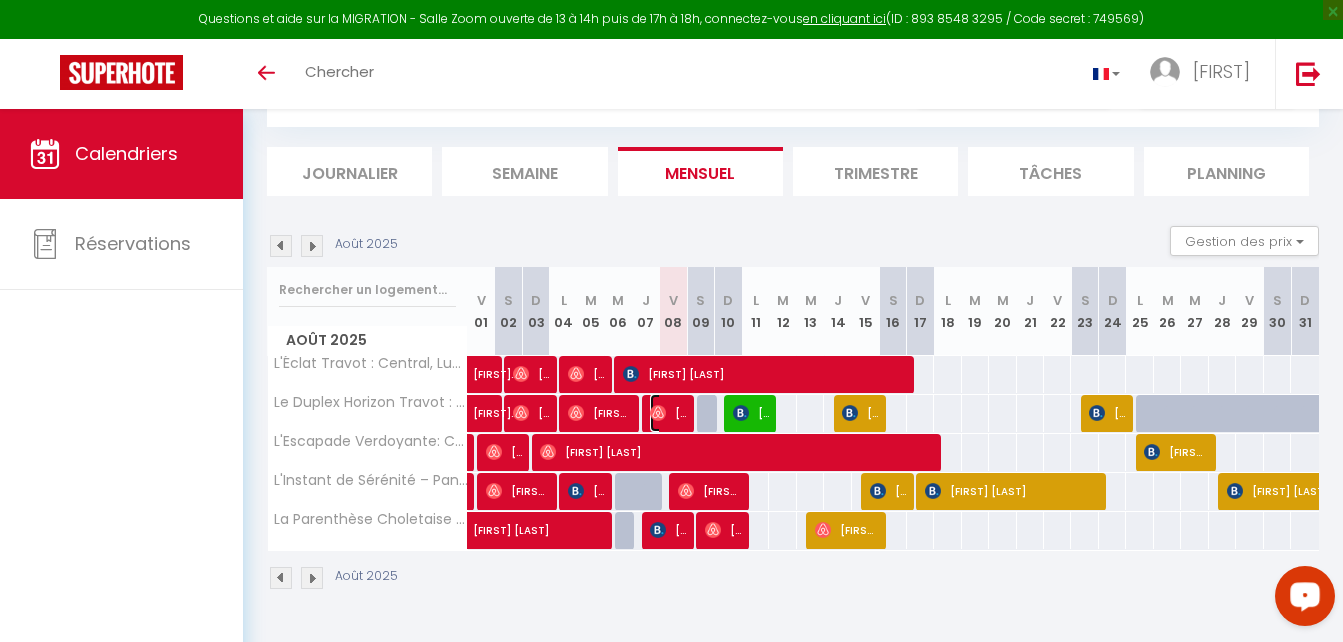click on "[FIRST] [LAST]" at bounding box center (668, 413) 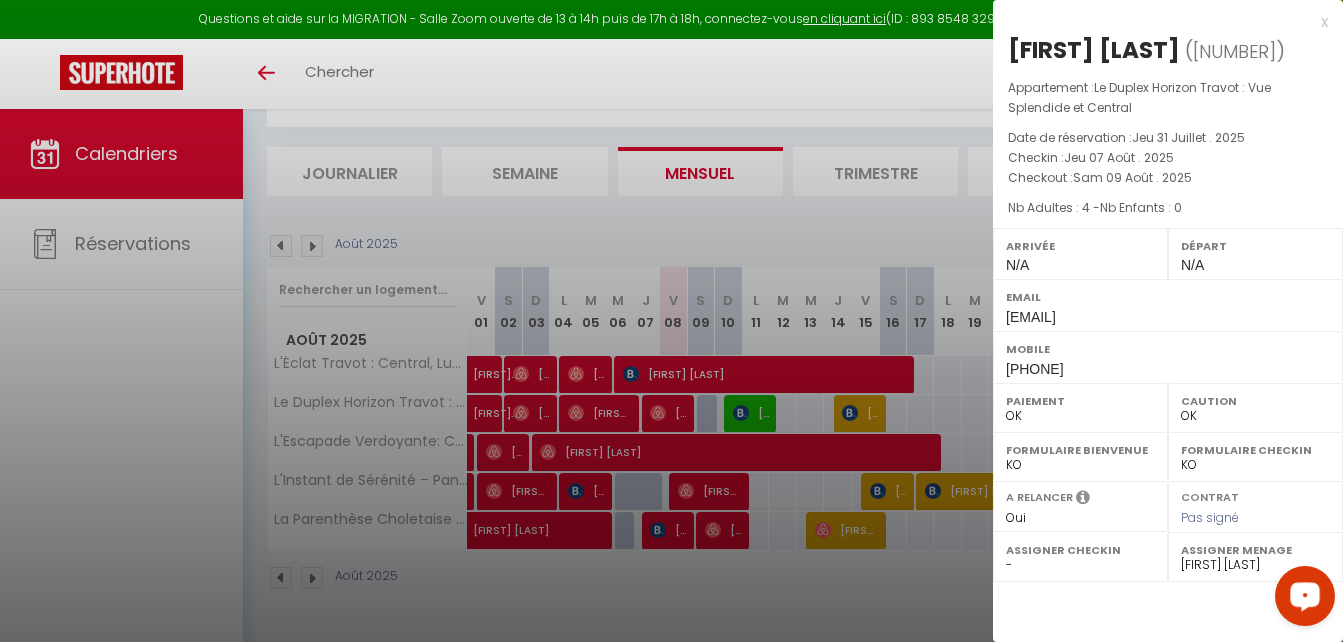 click at bounding box center (671, 321) 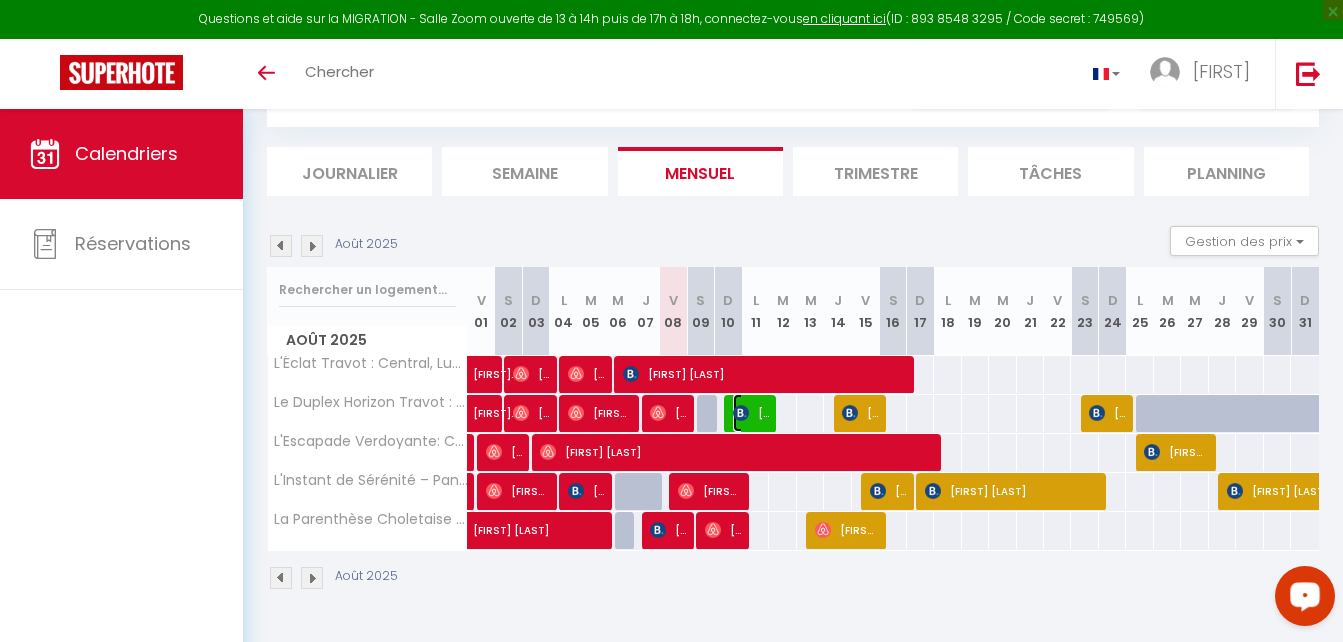 click on "[FIRST] [LAST]" at bounding box center (751, 413) 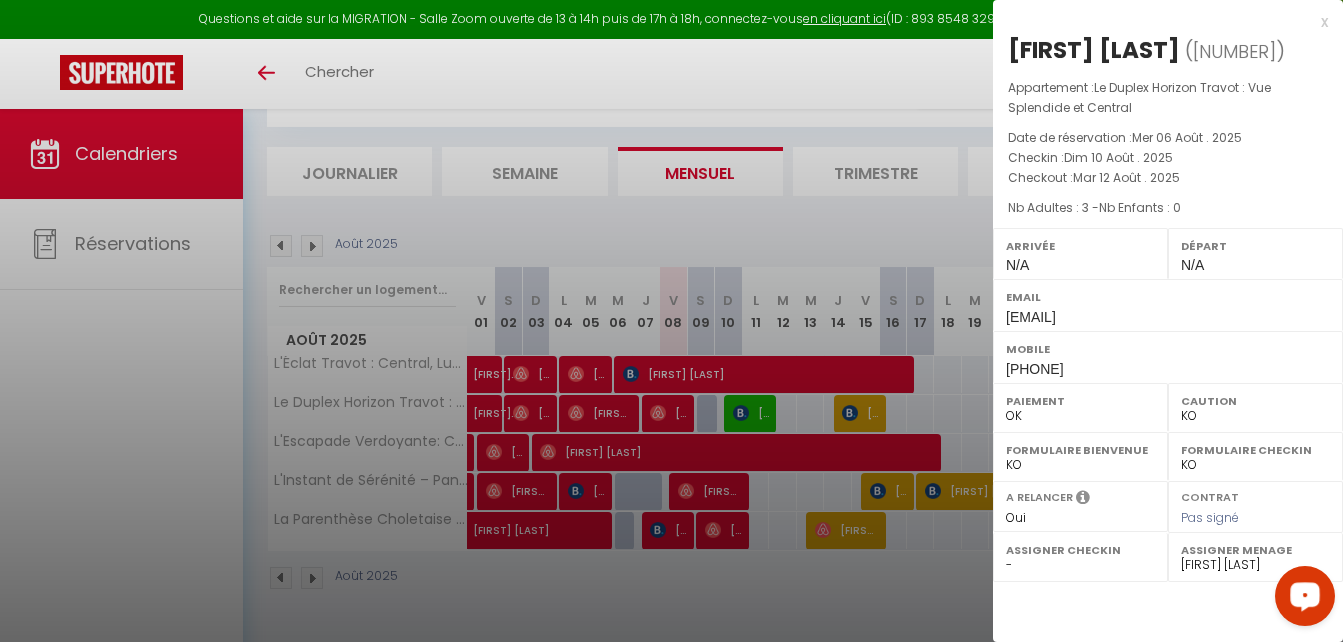 click at bounding box center [671, 321] 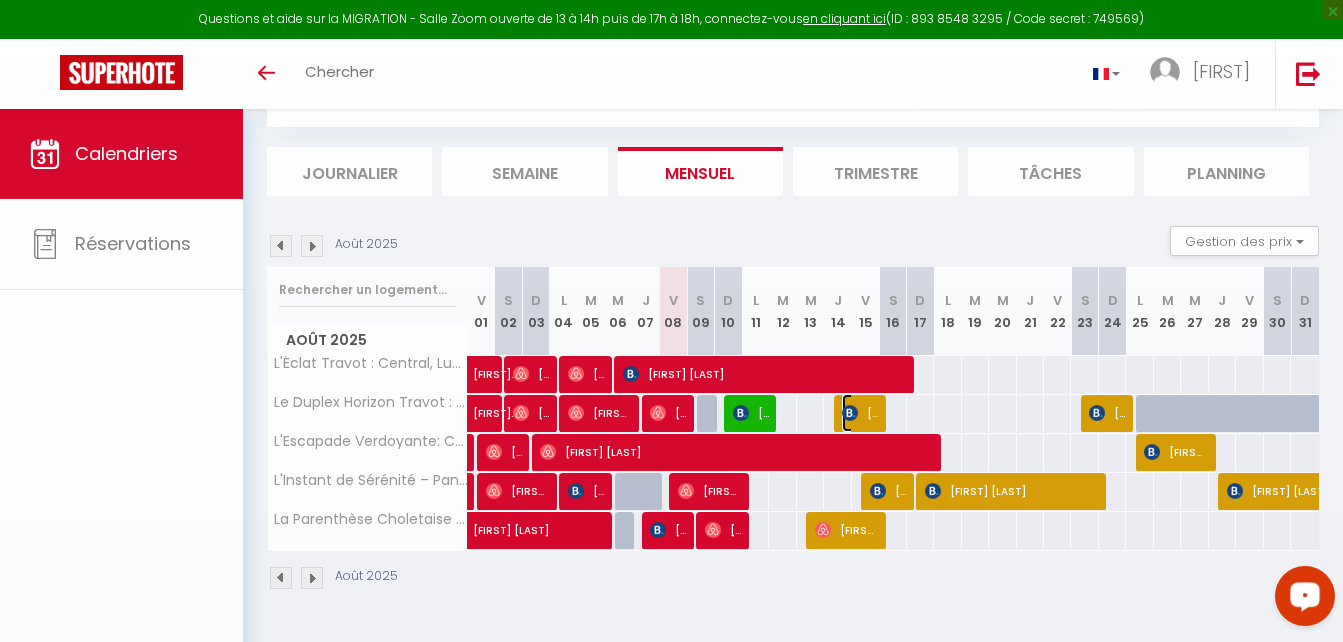 click at bounding box center [850, 413] 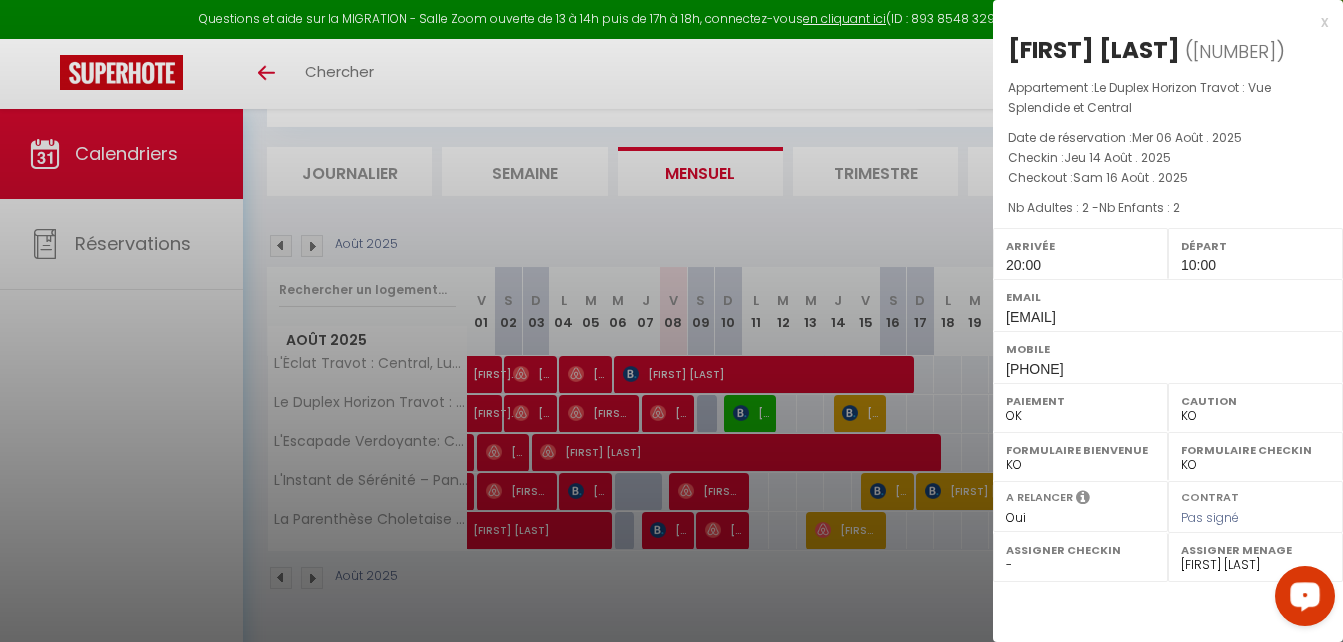 click at bounding box center [671, 321] 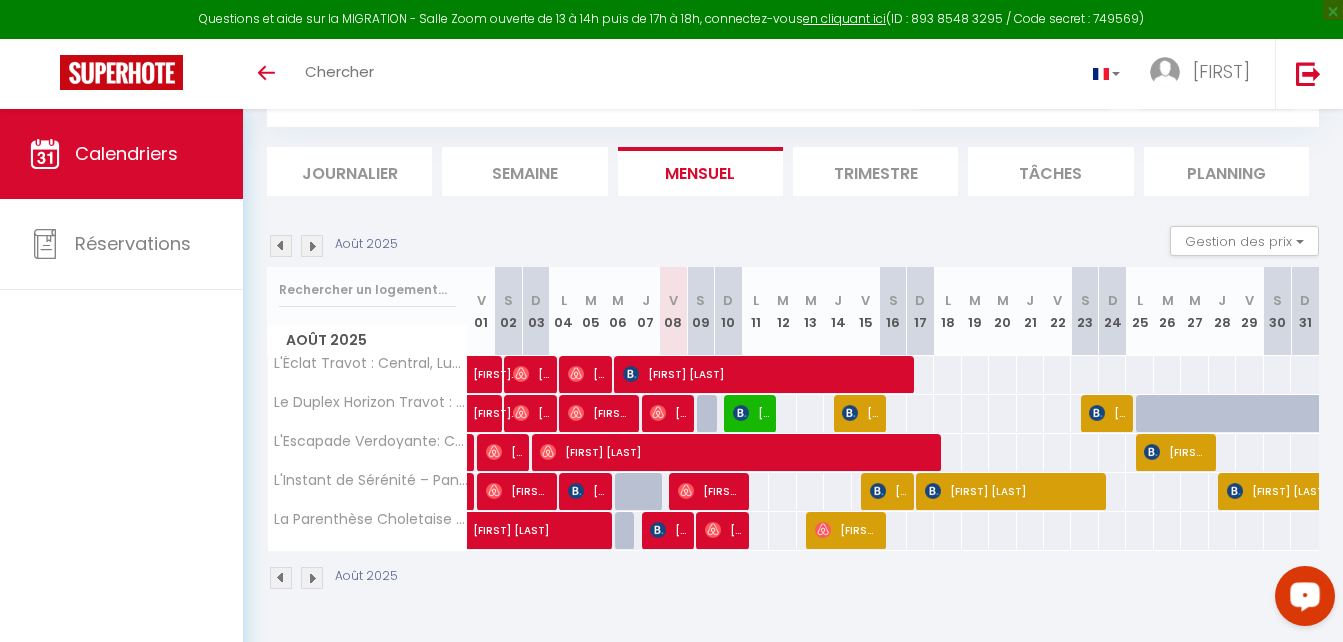 click on "Août 2025
Gestion des prix
Nb Nuits minimum   Règles   Disponibilité" at bounding box center [793, 246] 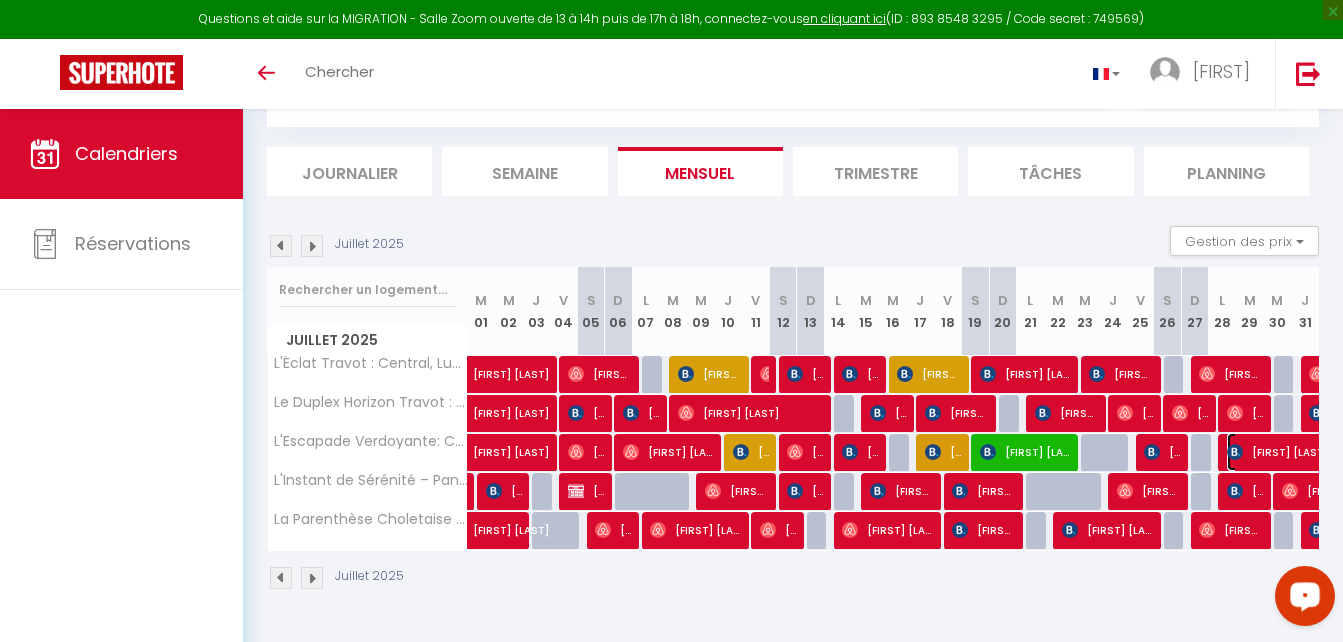click on "[FIRST] [LAST]" at bounding box center (1319, 452) 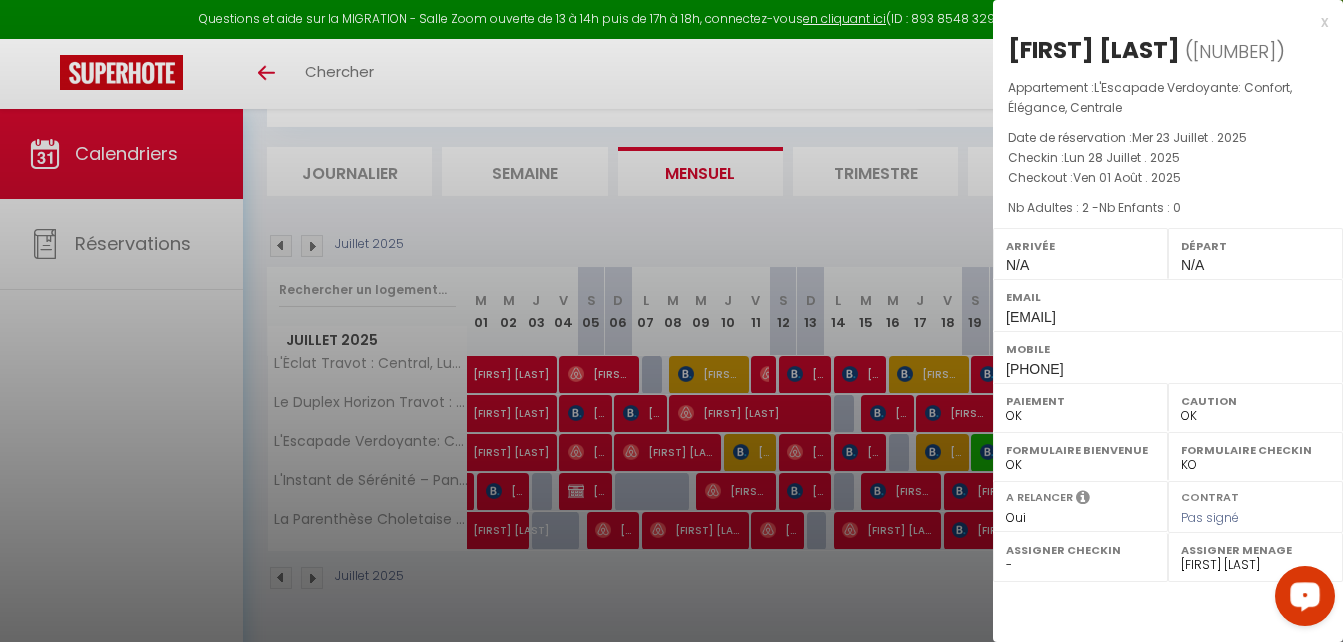 click on "x" at bounding box center [1160, 22] 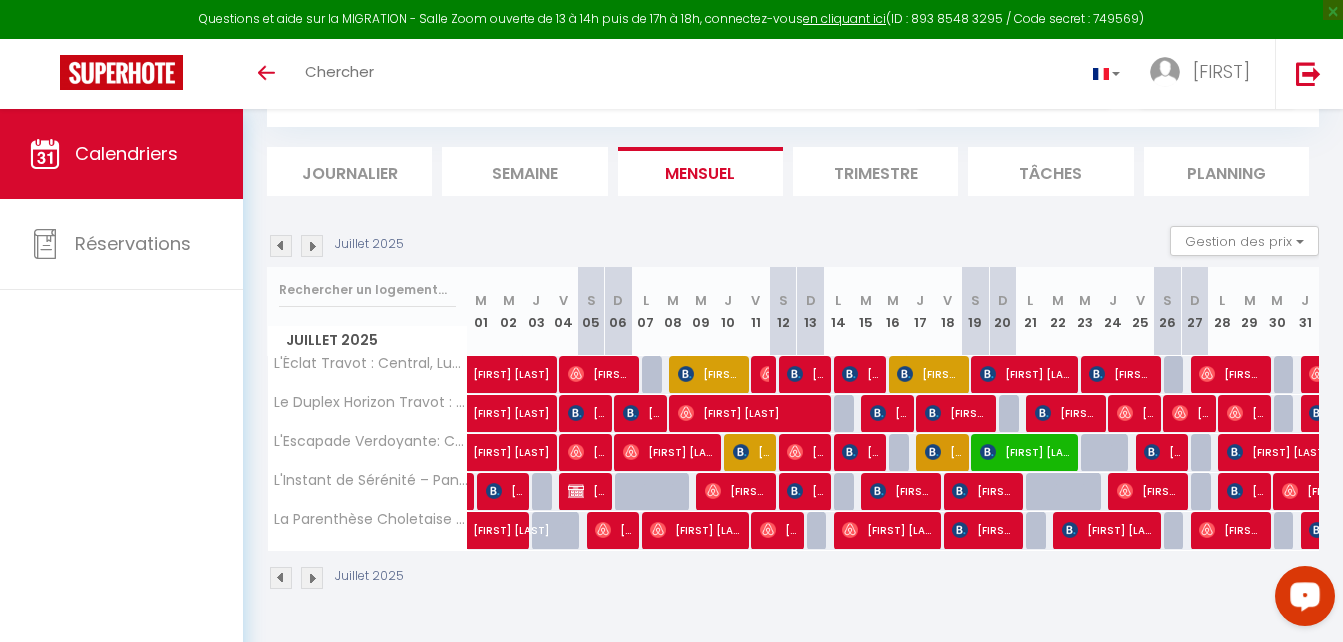 click at bounding box center [312, 246] 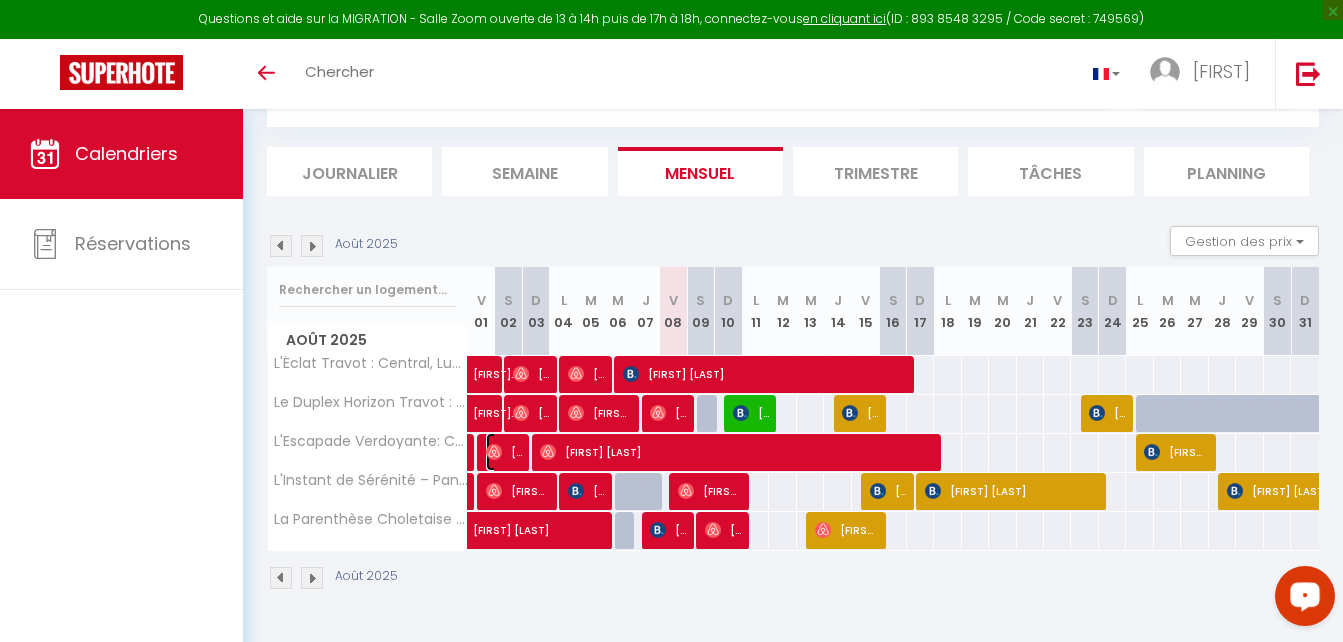 click on "[FIRST] [LAST]" at bounding box center (504, 452) 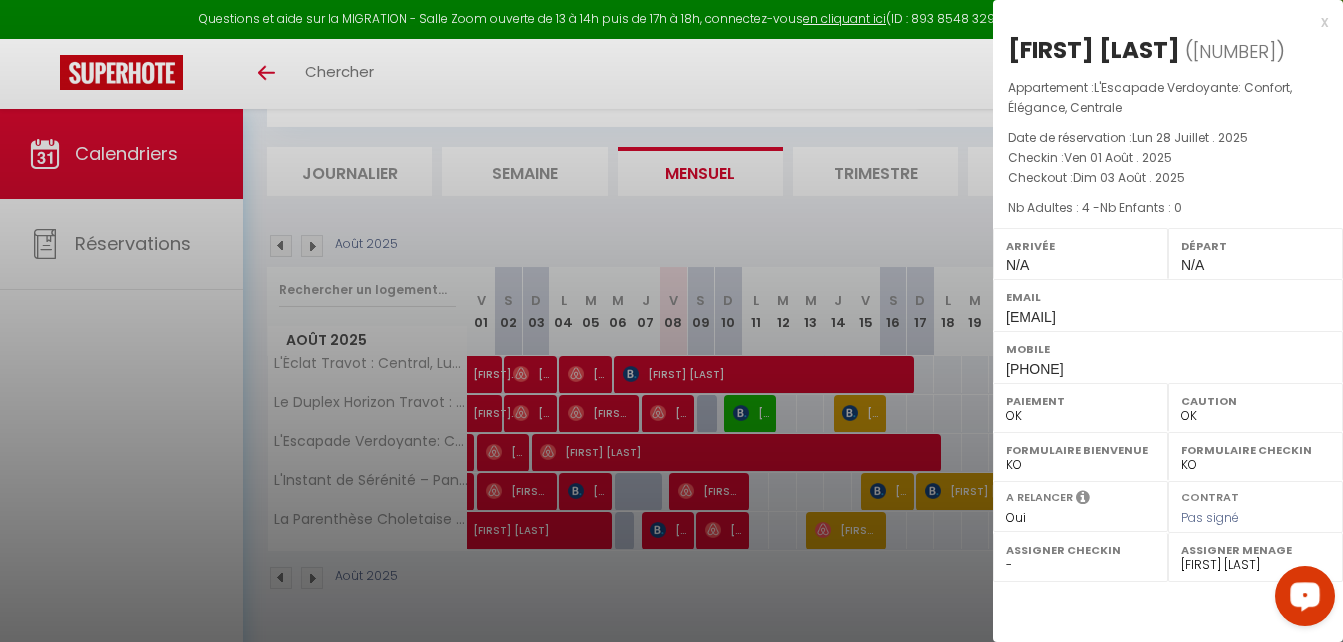 click at bounding box center (671, 321) 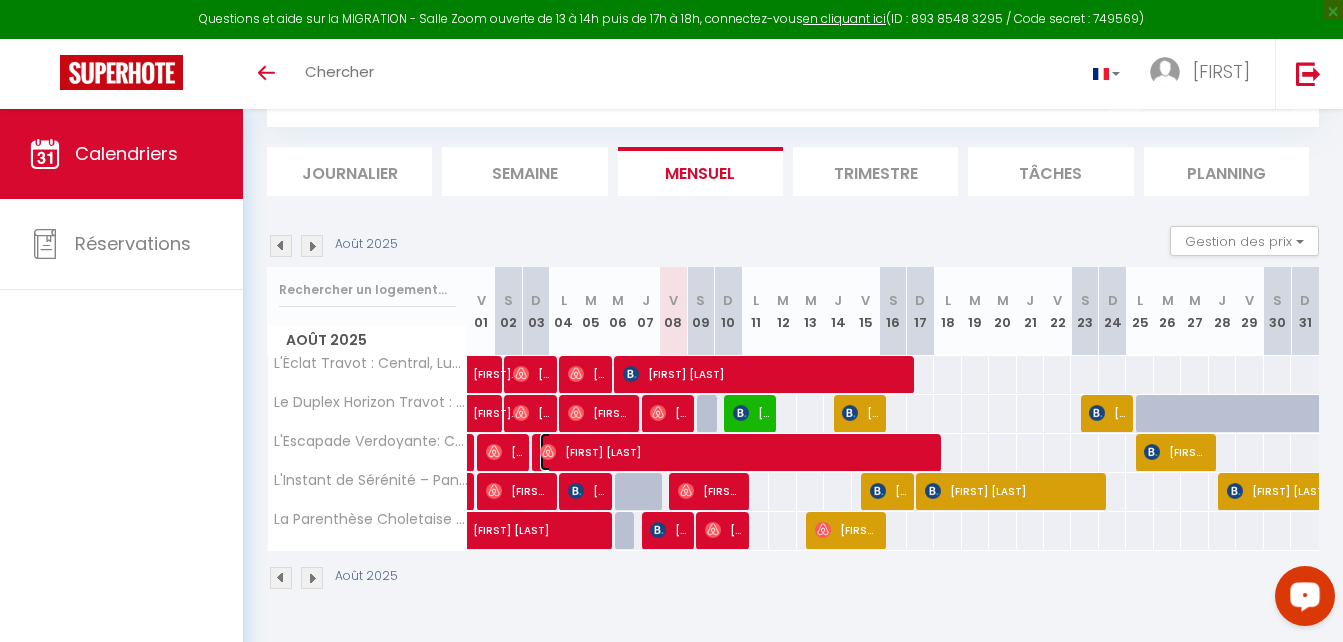 click on "[FIRST] [LAST]" at bounding box center [733, 452] 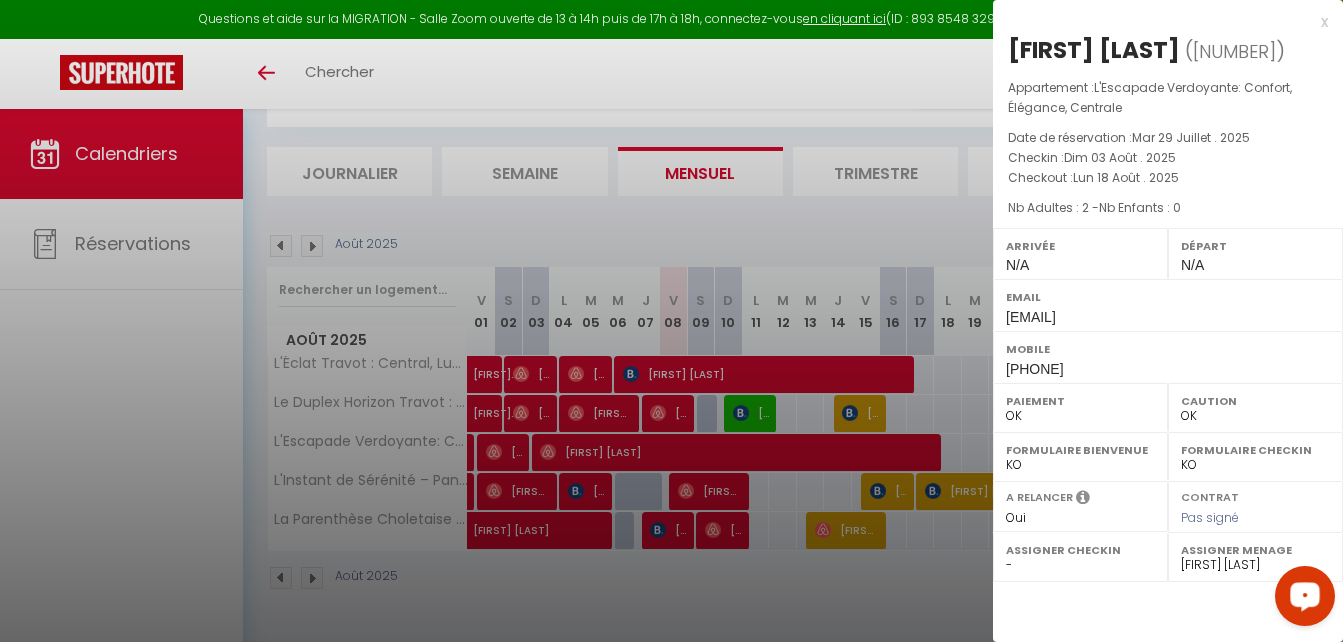 click at bounding box center [671, 321] 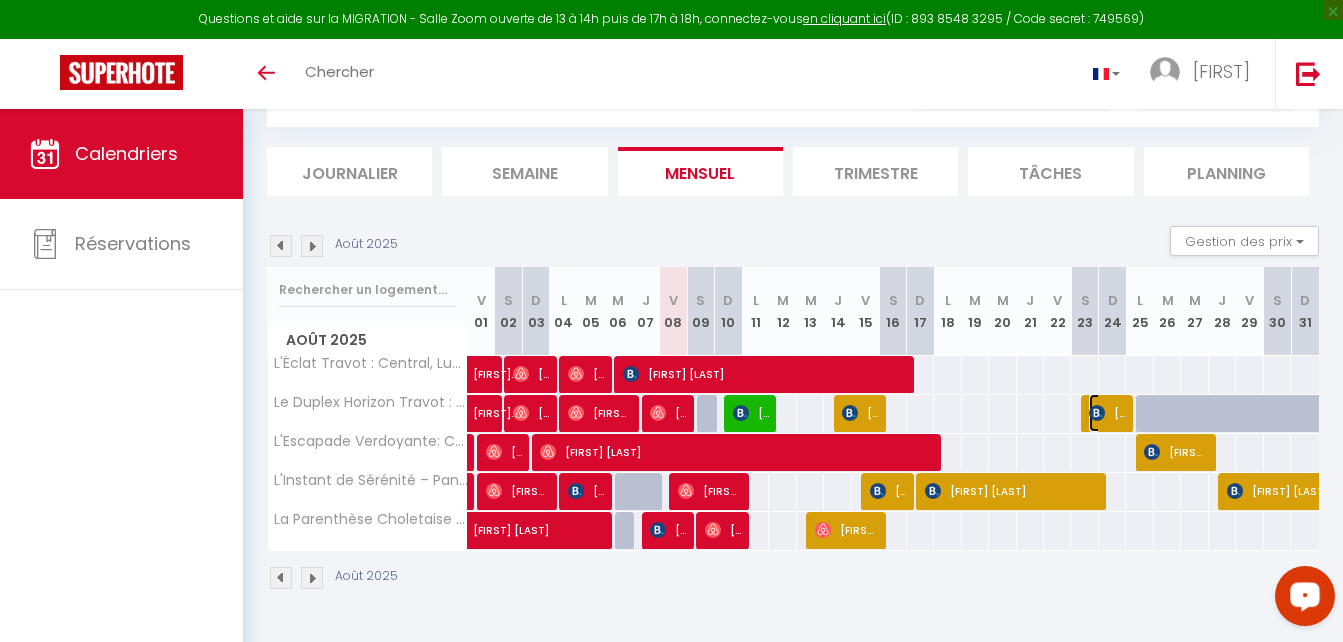 click on "[FIRST] [LAST]" at bounding box center [1107, 413] 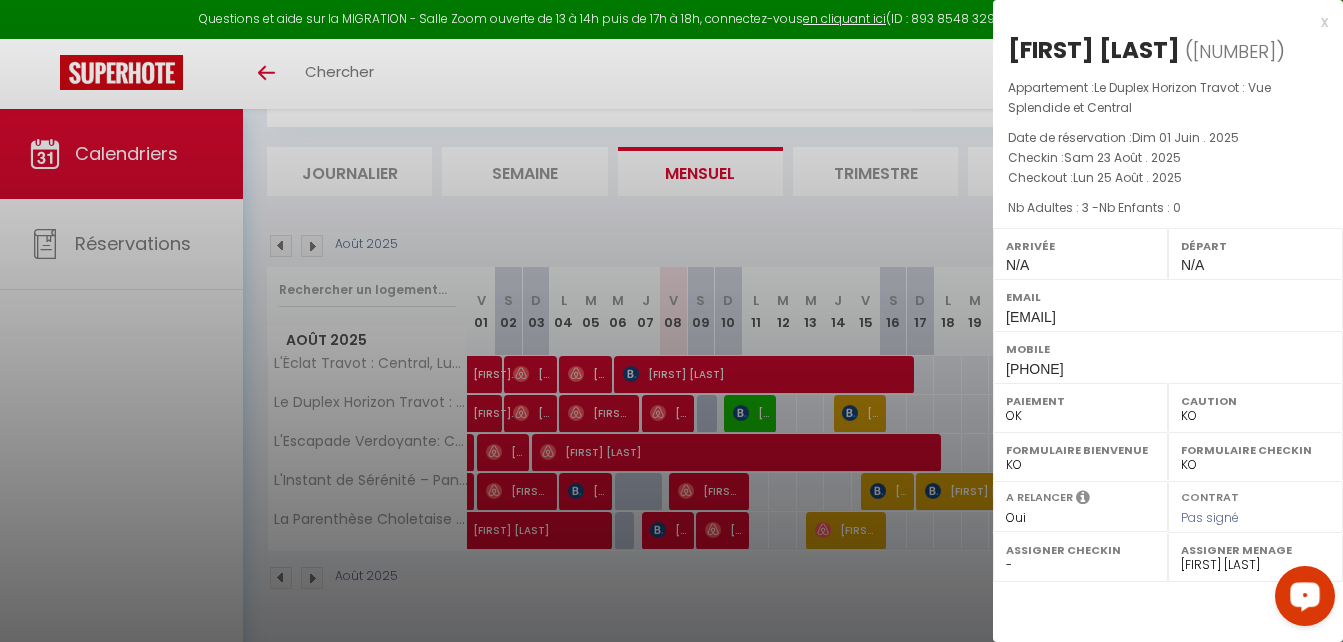 click at bounding box center [671, 321] 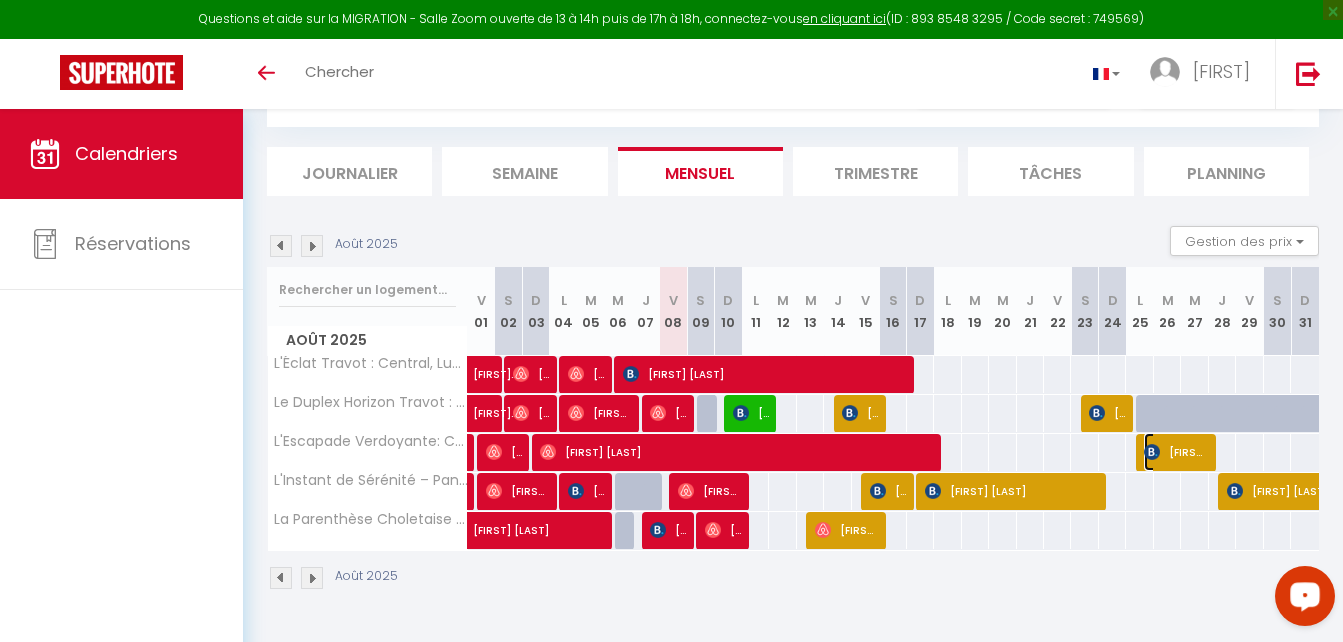 click on "[FIRST] [LAST]" at bounding box center [1175, 452] 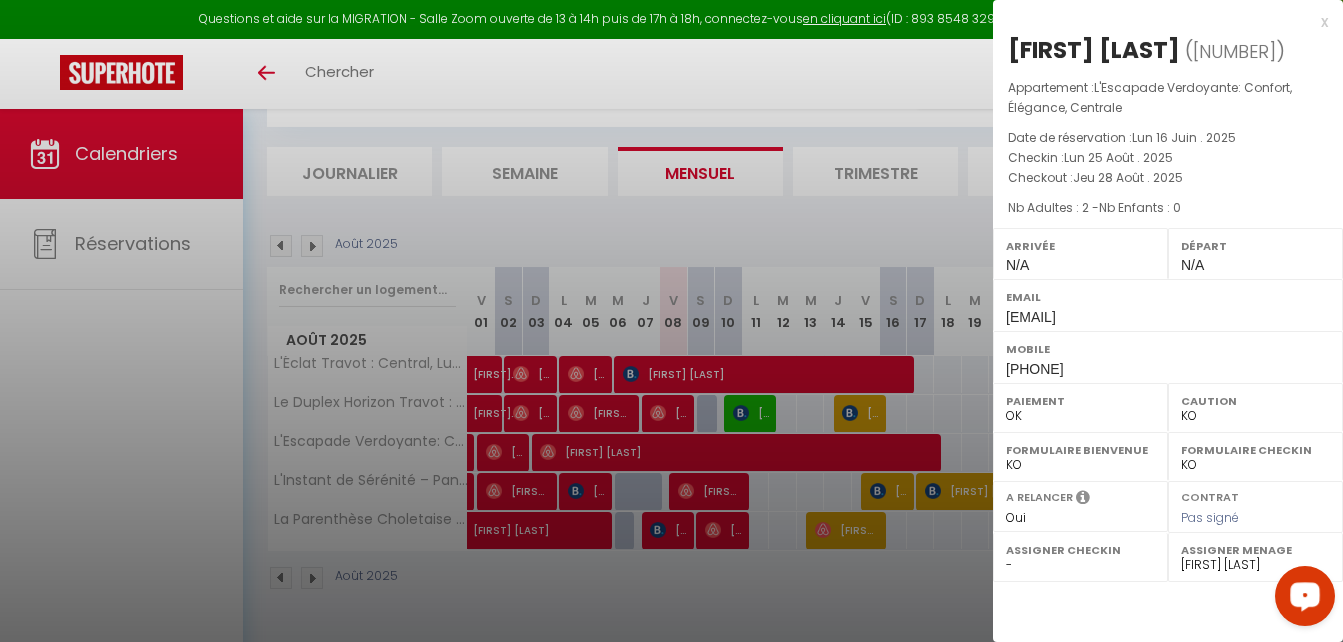 click on "x" at bounding box center [1160, 22] 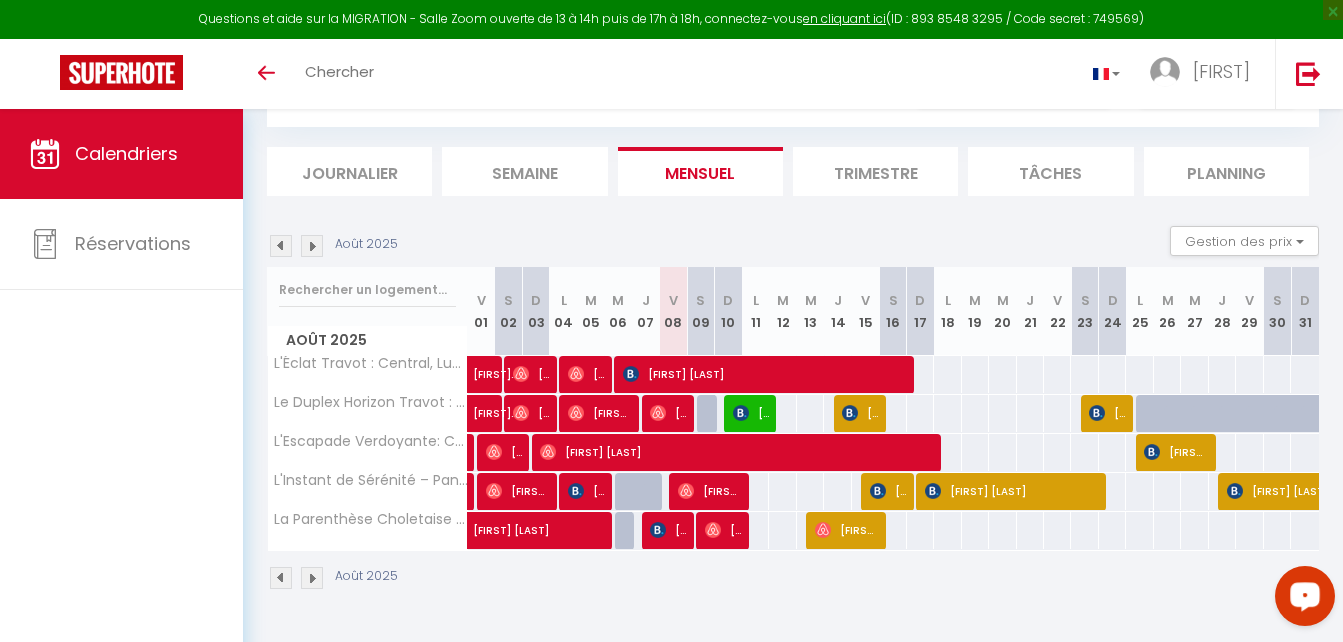 click at bounding box center (281, 246) 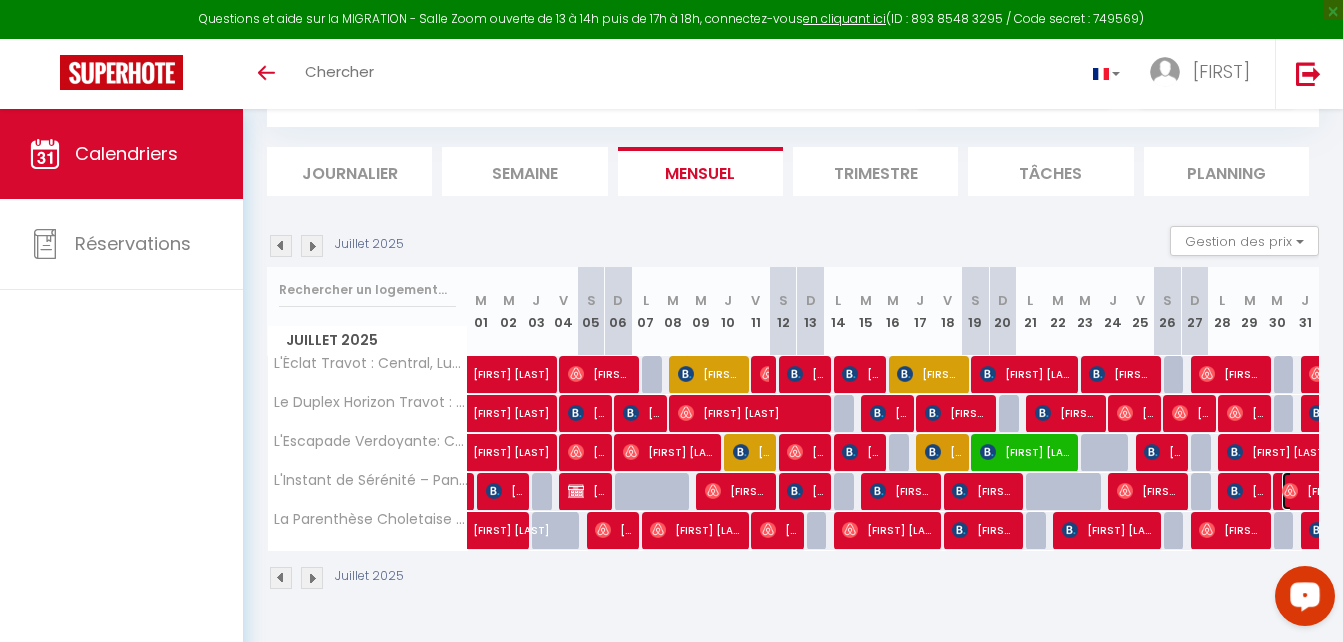 click on "[FIRST] [LAST]" at bounding box center (1328, 491) 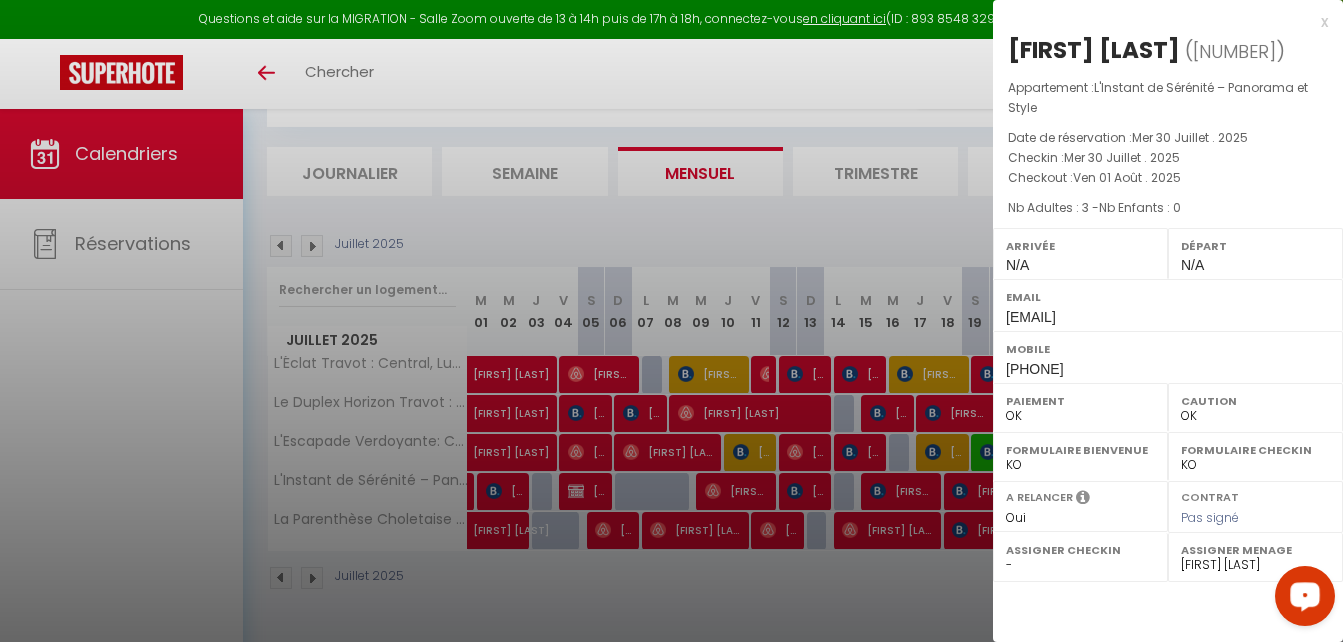 click at bounding box center [671, 321] 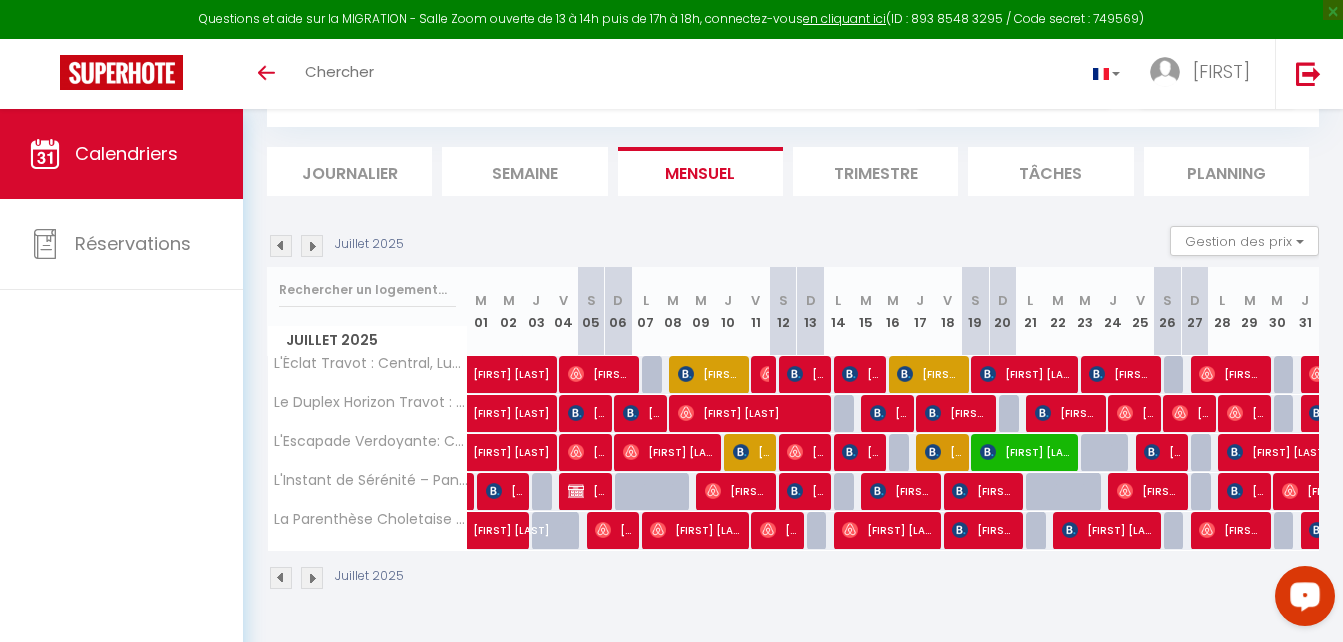 click at bounding box center [312, 246] 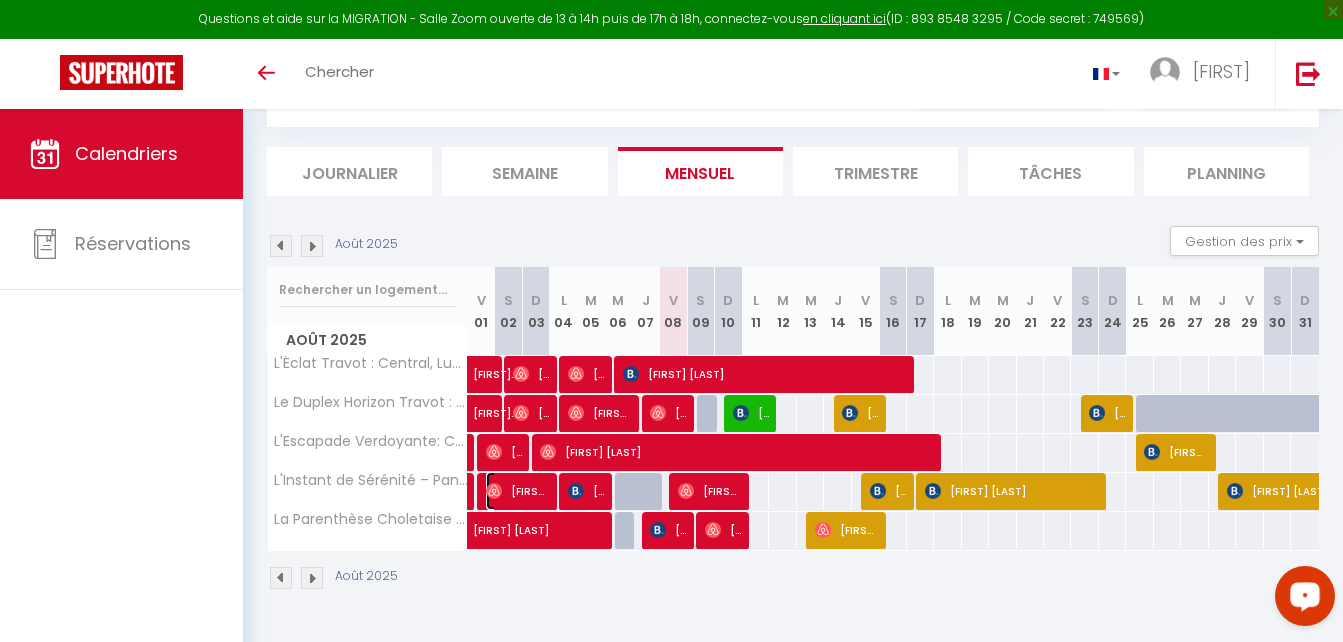click on "[FIRST] [LAST]" at bounding box center [517, 491] 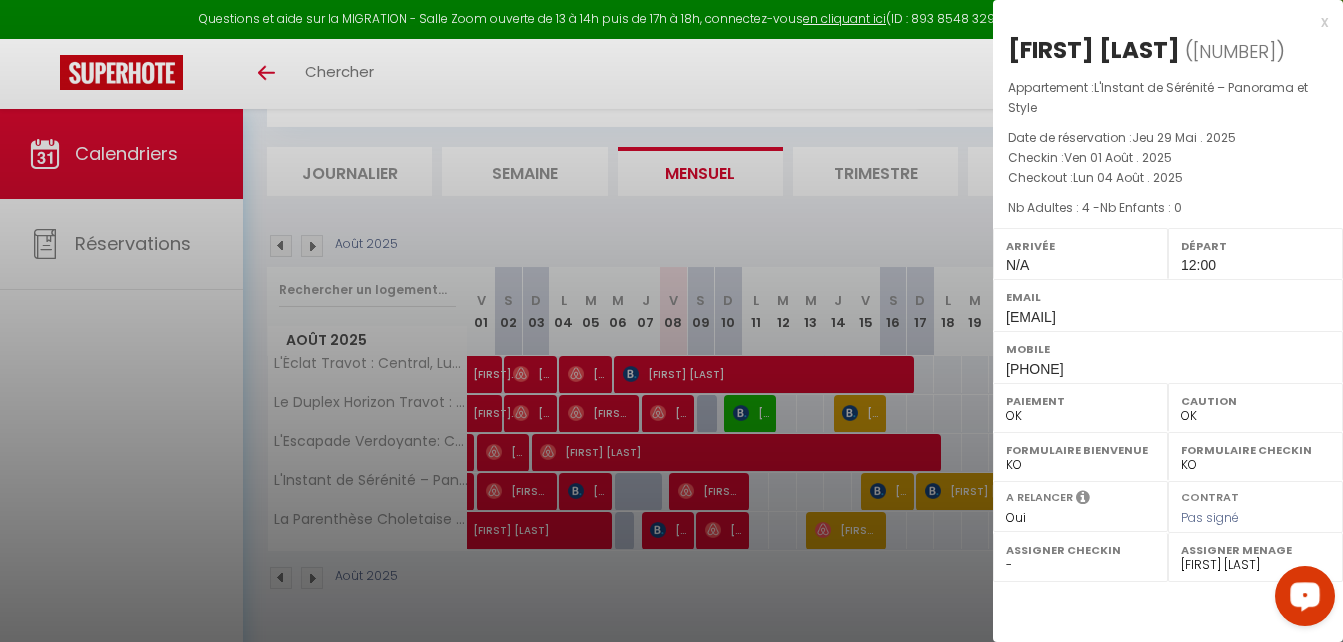 click at bounding box center [671, 321] 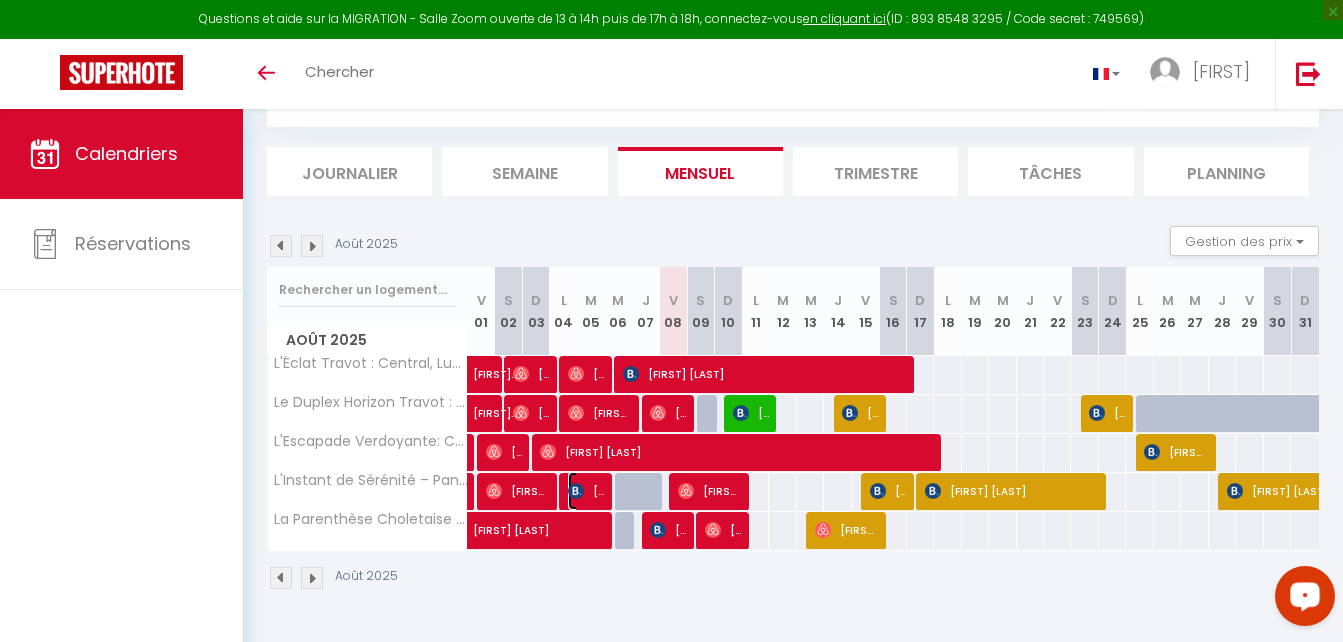 click at bounding box center [576, 491] 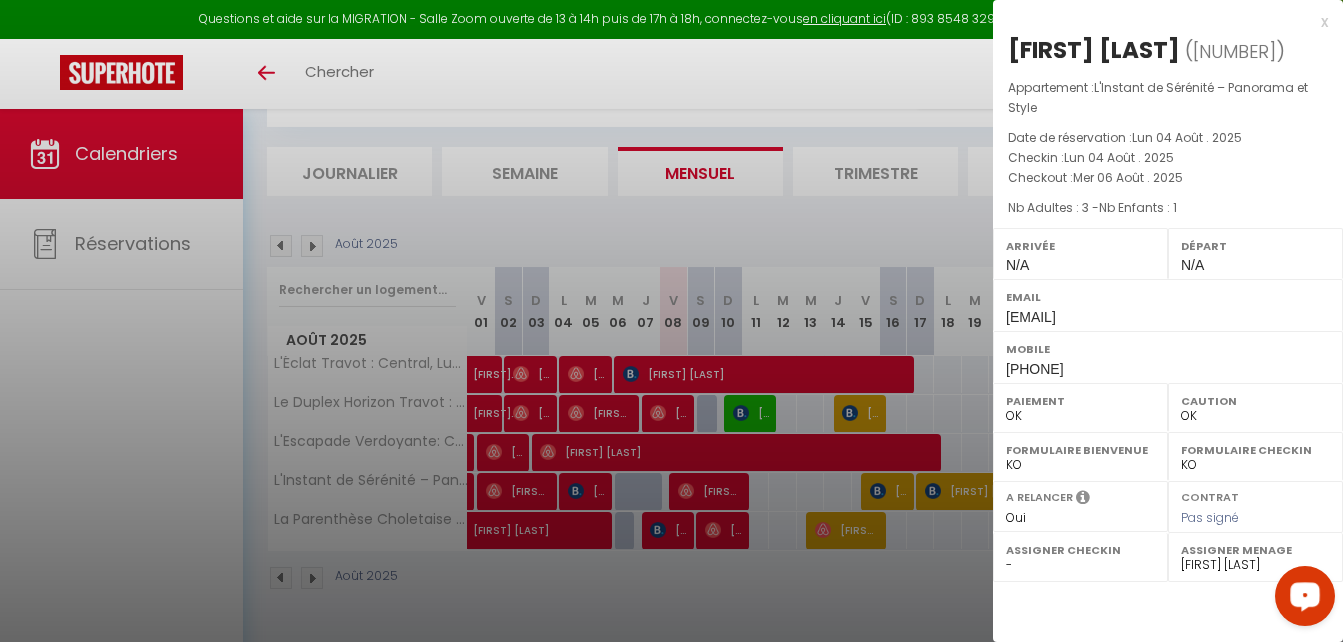 click at bounding box center [671, 321] 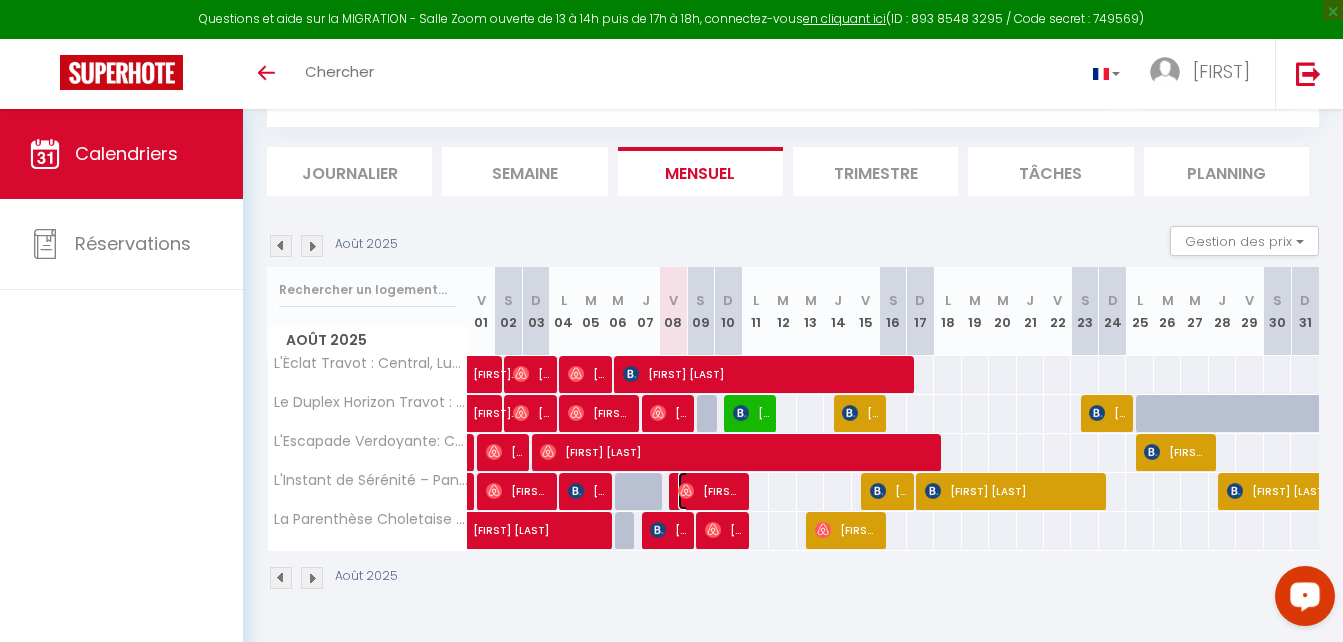 click at bounding box center (686, 491) 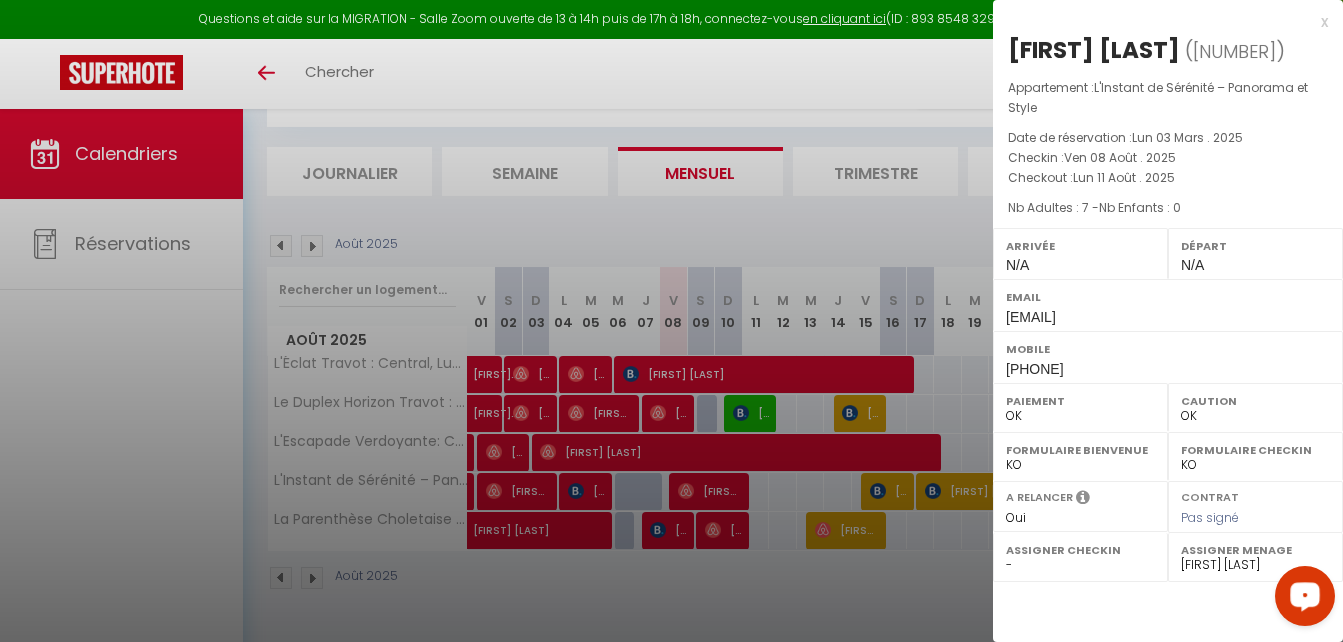 click at bounding box center (671, 321) 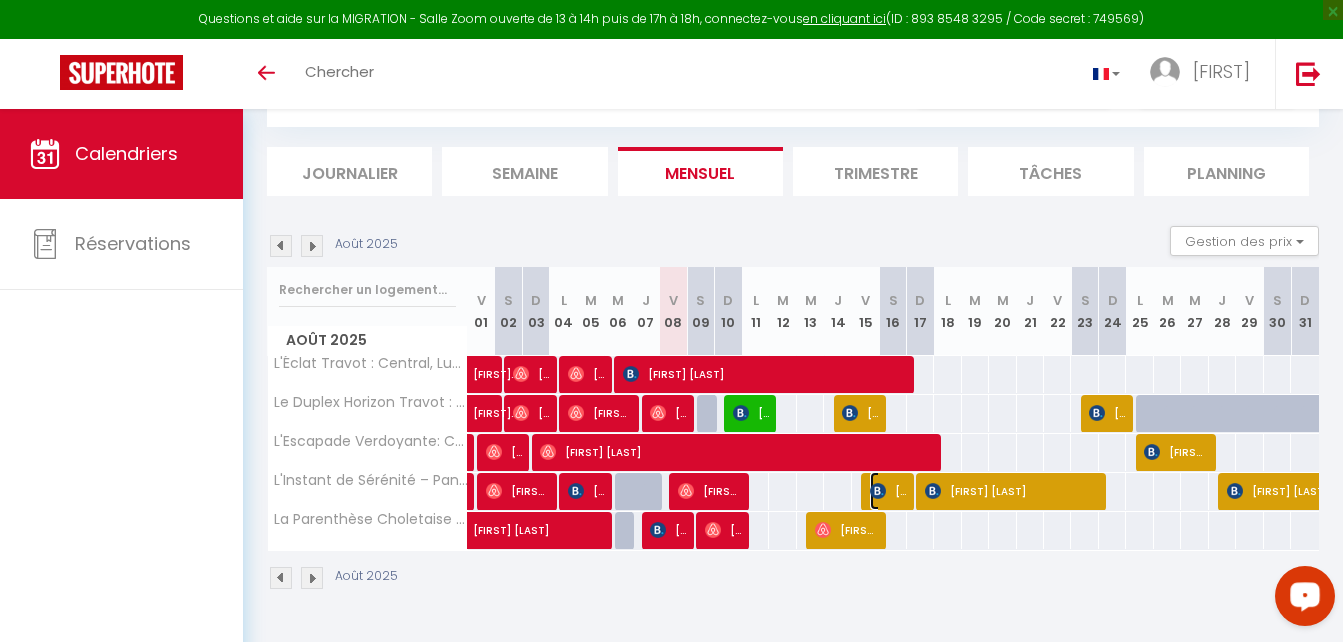 click on "[FIRST] [LAST]" at bounding box center [888, 491] 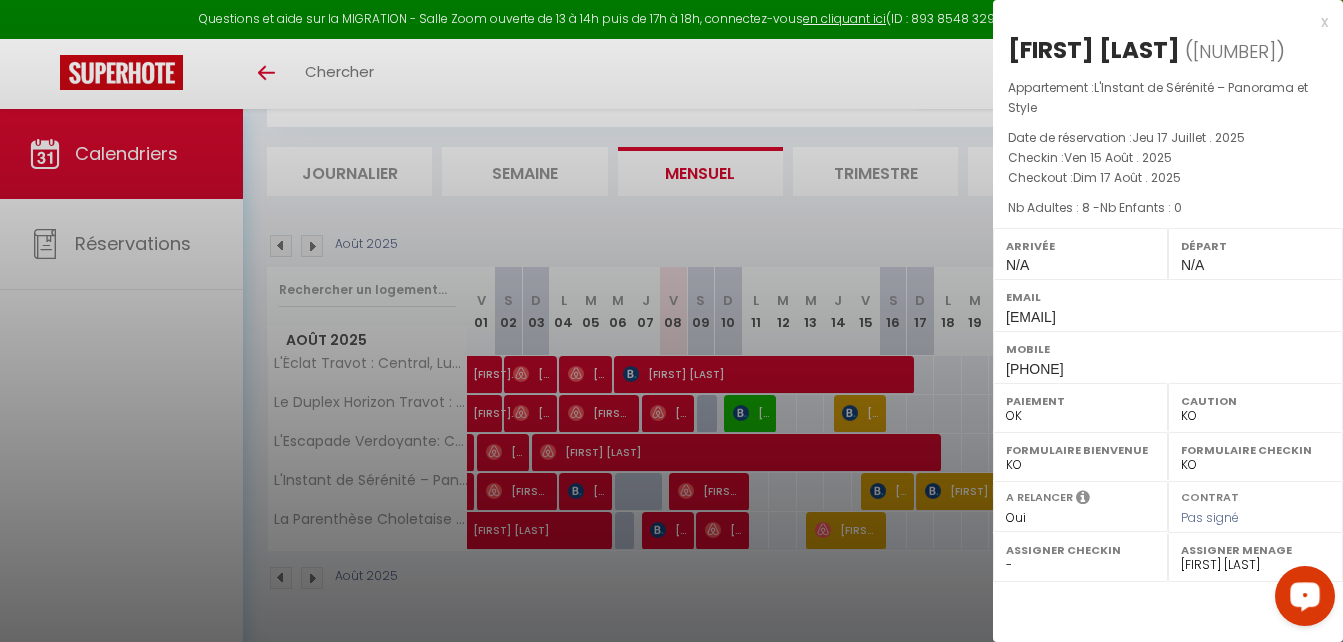 click at bounding box center (671, 321) 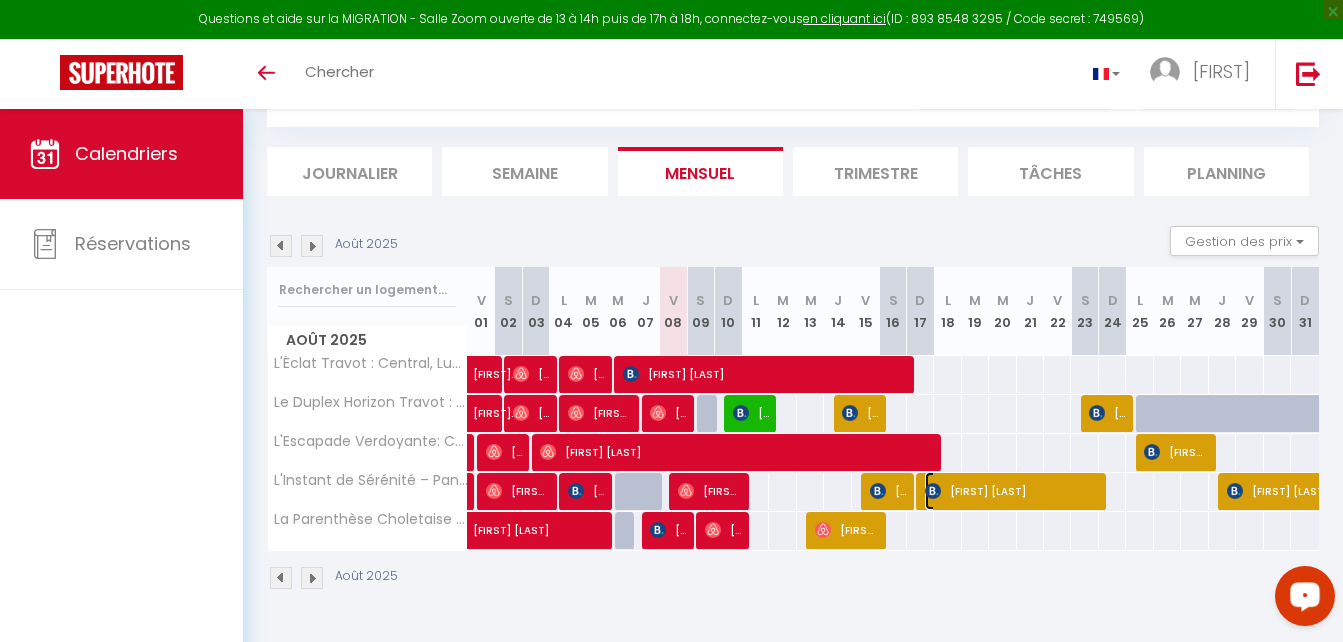 click on "[FIRST] [LAST]" at bounding box center (1010, 491) 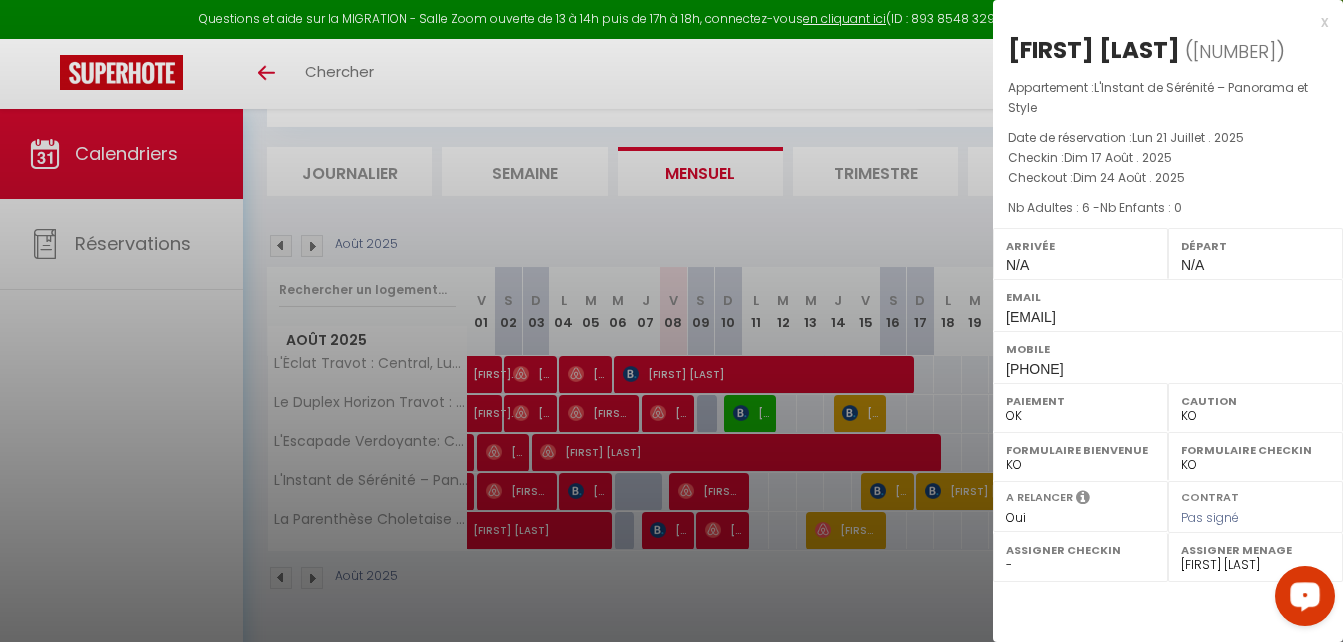 click at bounding box center [671, 321] 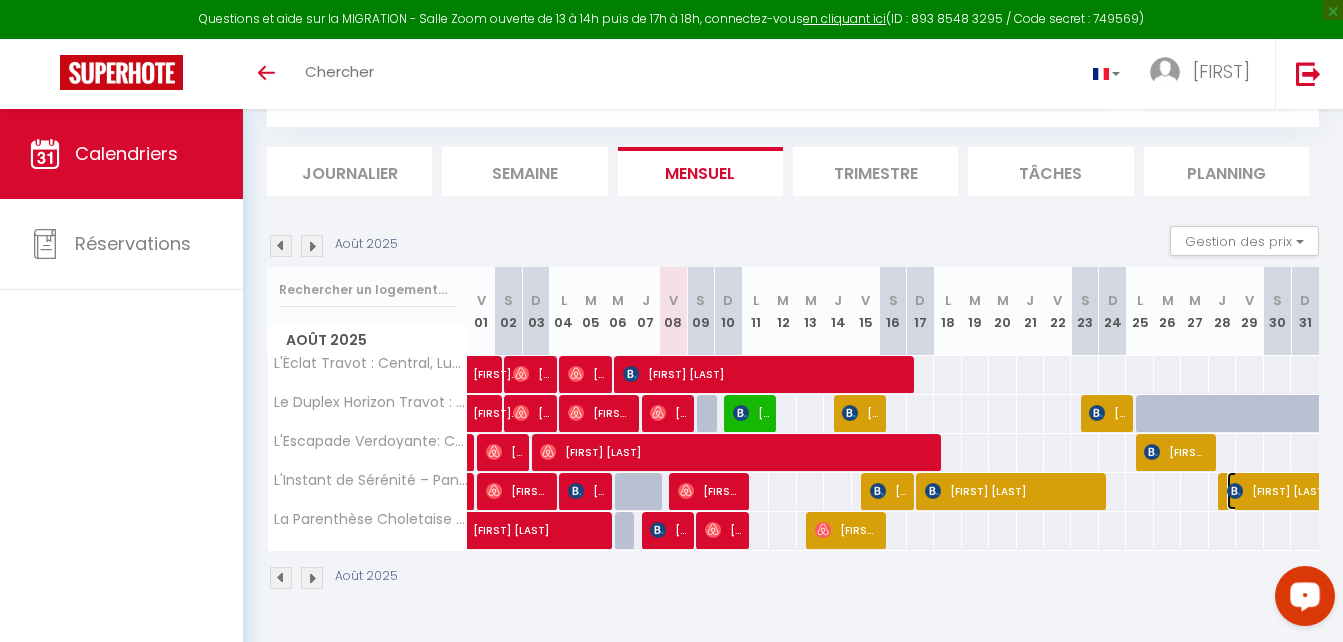 click at bounding box center (1235, 491) 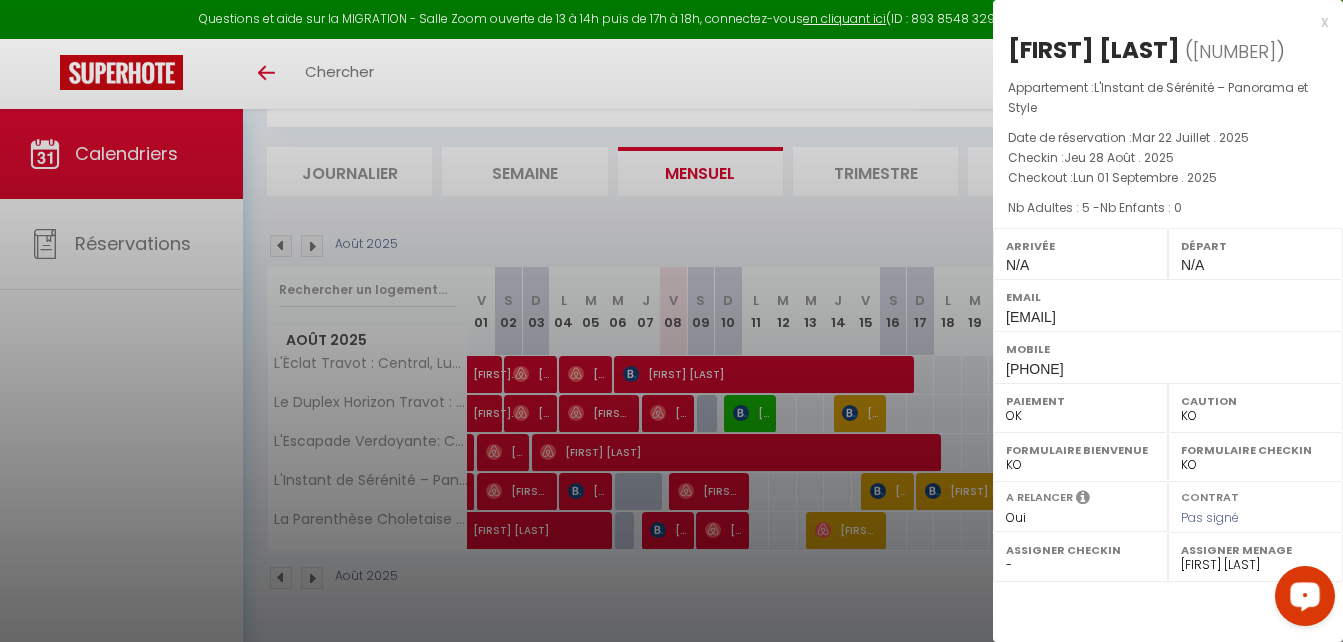 click on "x" at bounding box center (1160, 22) 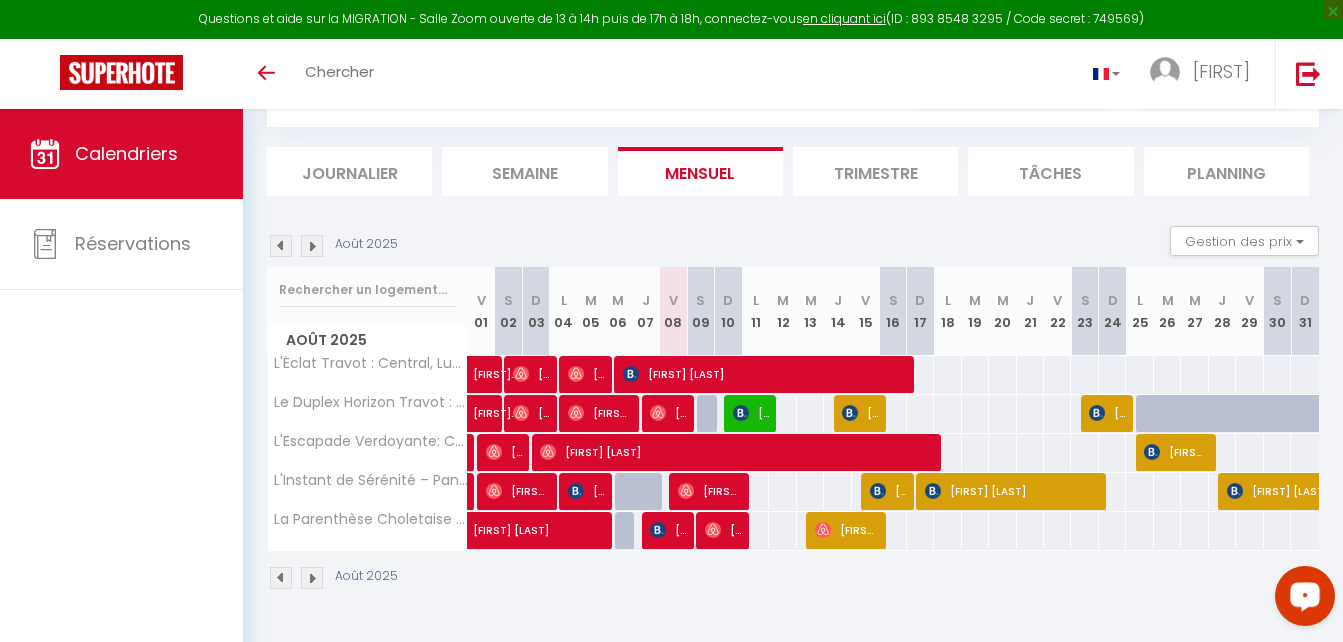 click at bounding box center (281, 246) 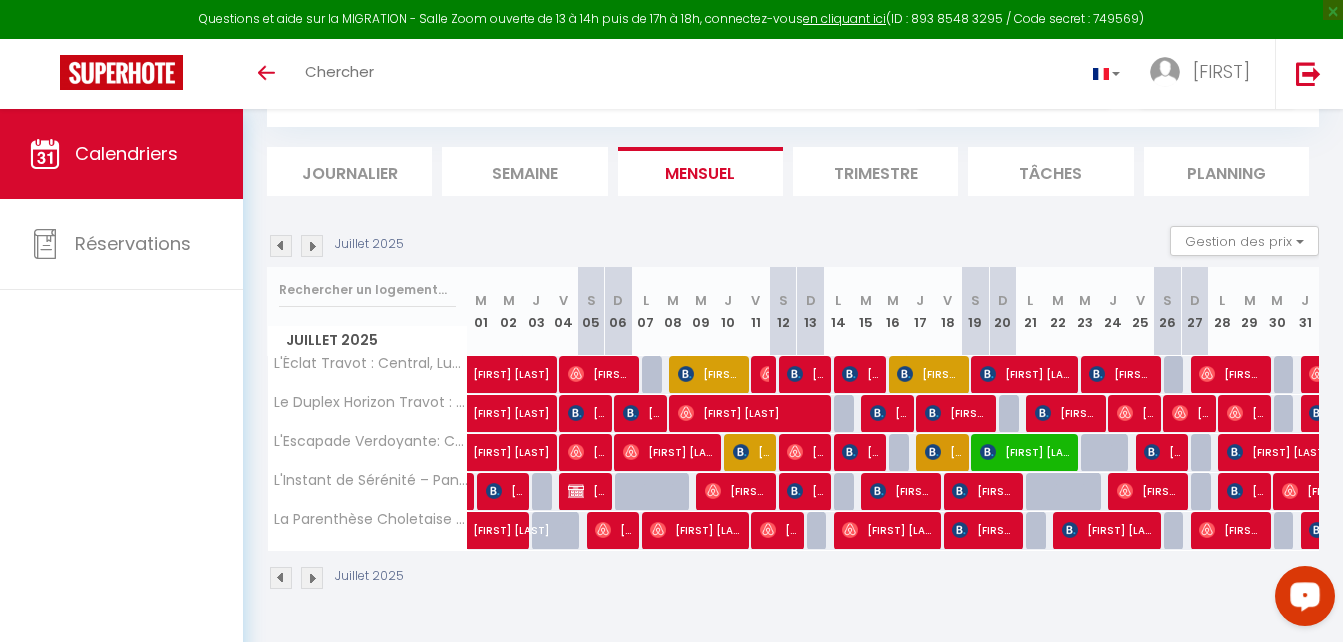click at bounding box center (312, 246) 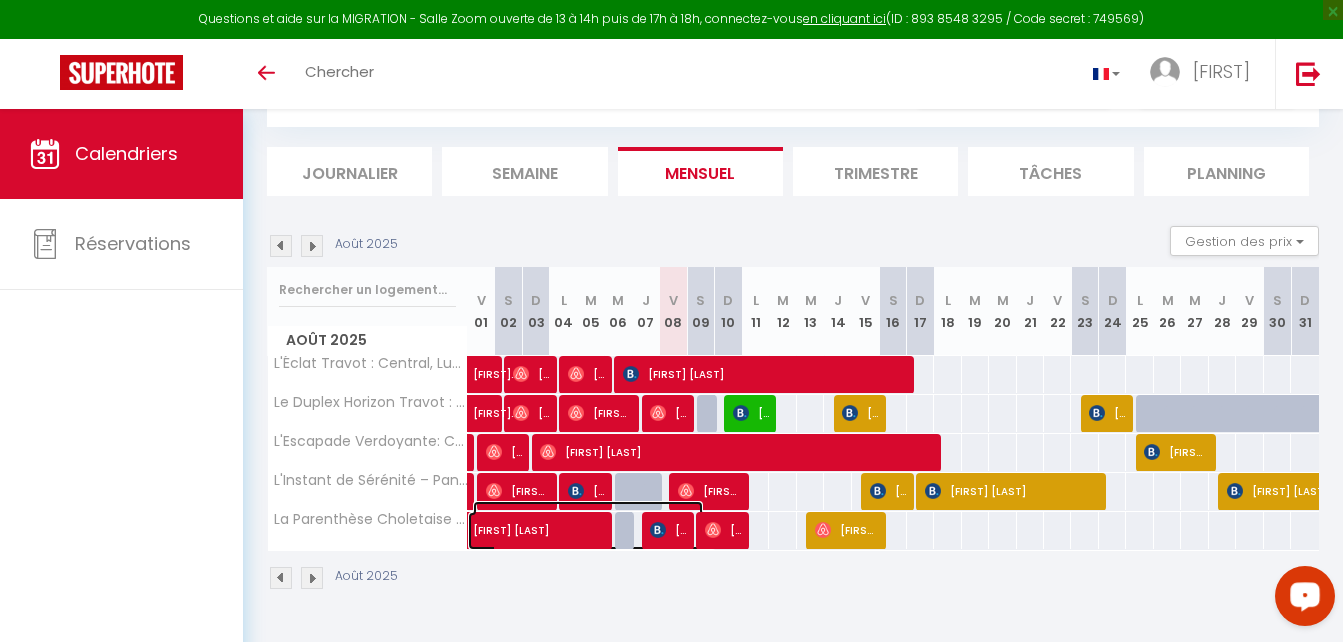 click on "[FIRST] [LAST]" at bounding box center (588, 520) 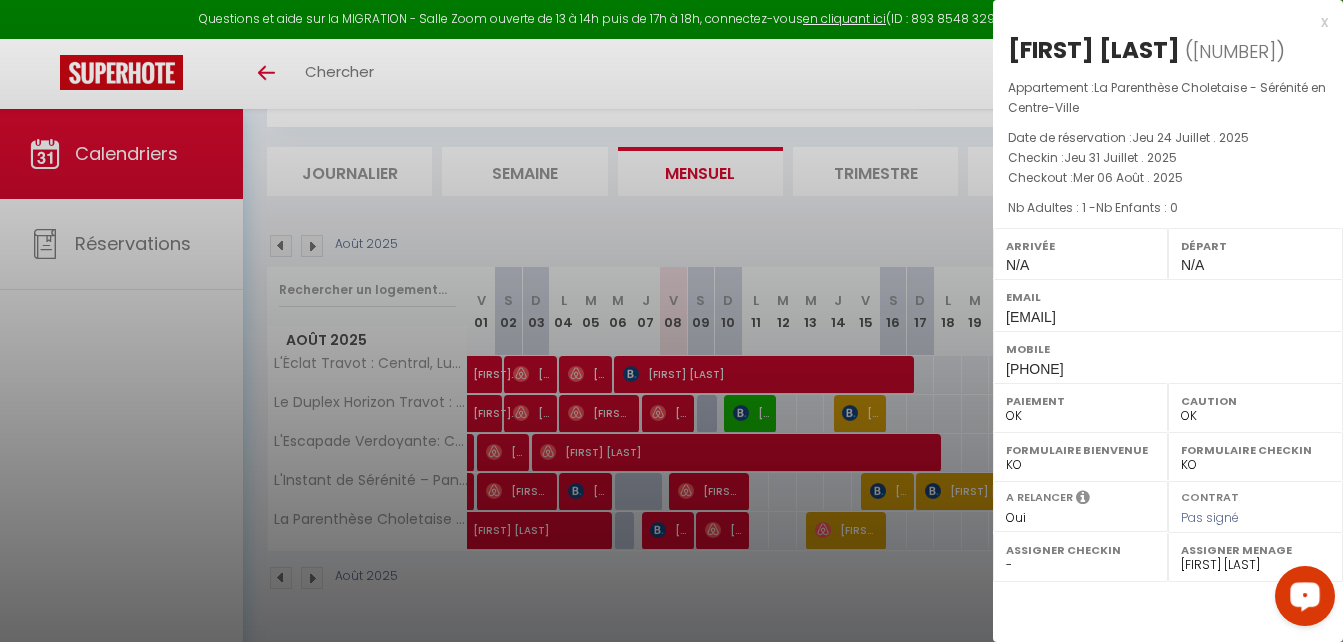 click at bounding box center (671, 321) 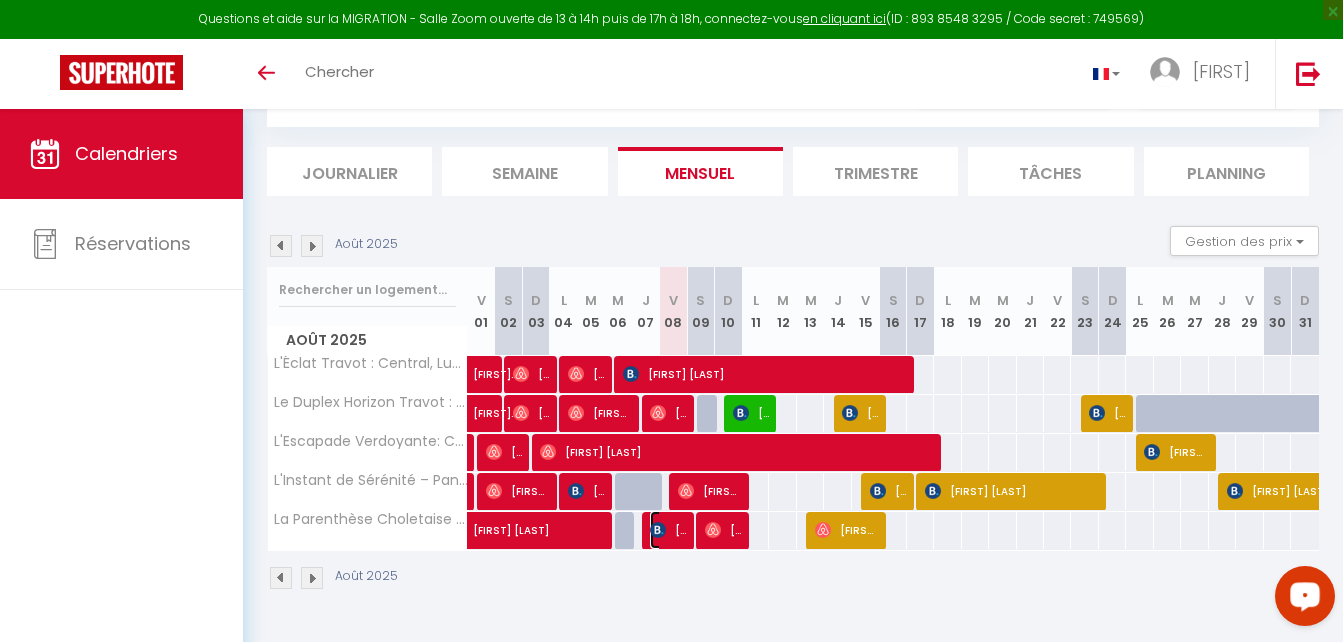 click on "[FIRST] [LAST]" at bounding box center [668, 530] 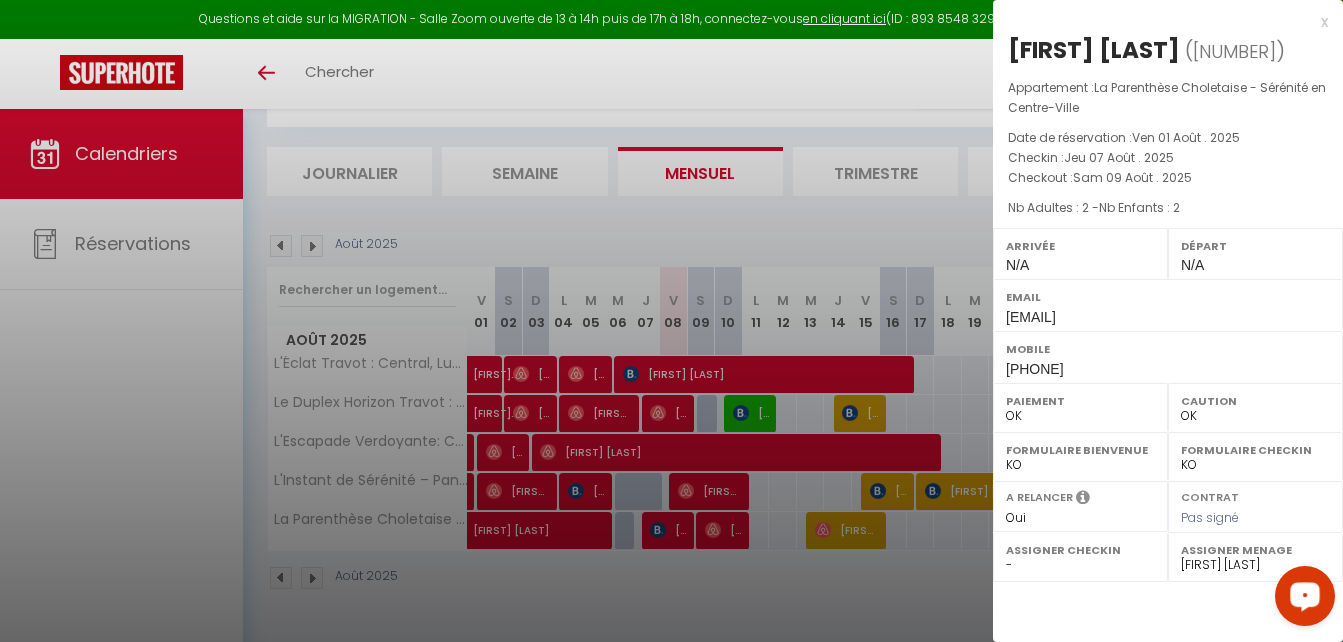click at bounding box center (671, 321) 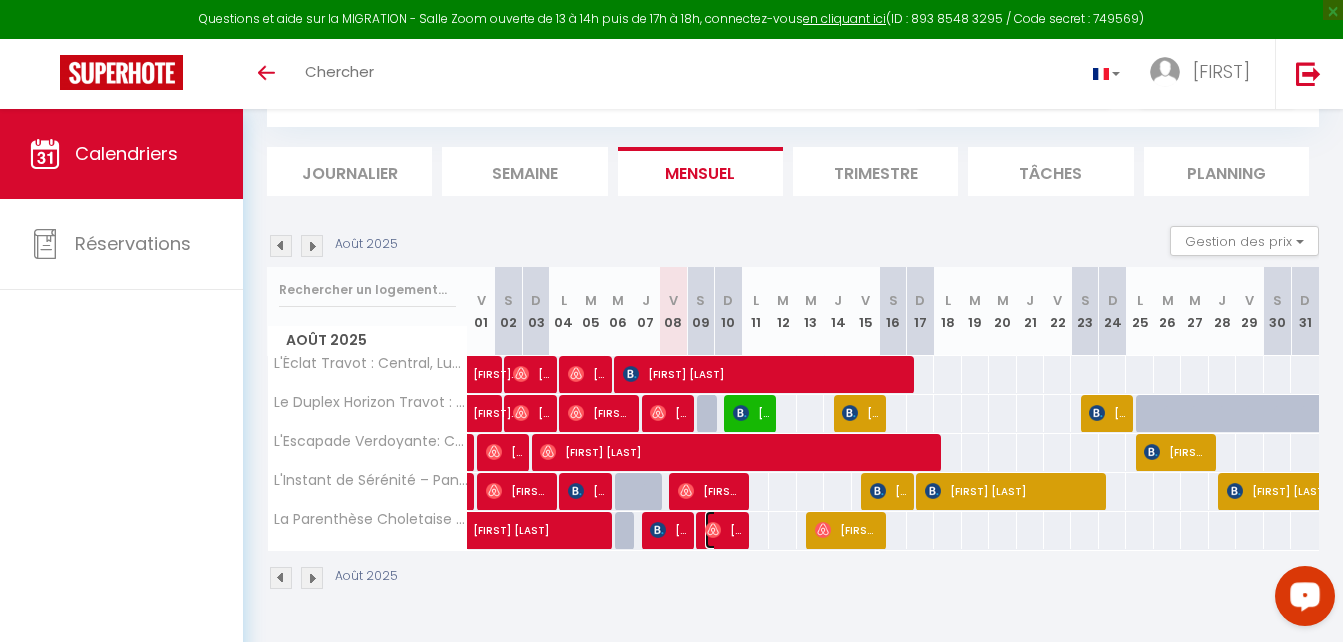 click on "[FIRST] [LAST]" at bounding box center [723, 530] 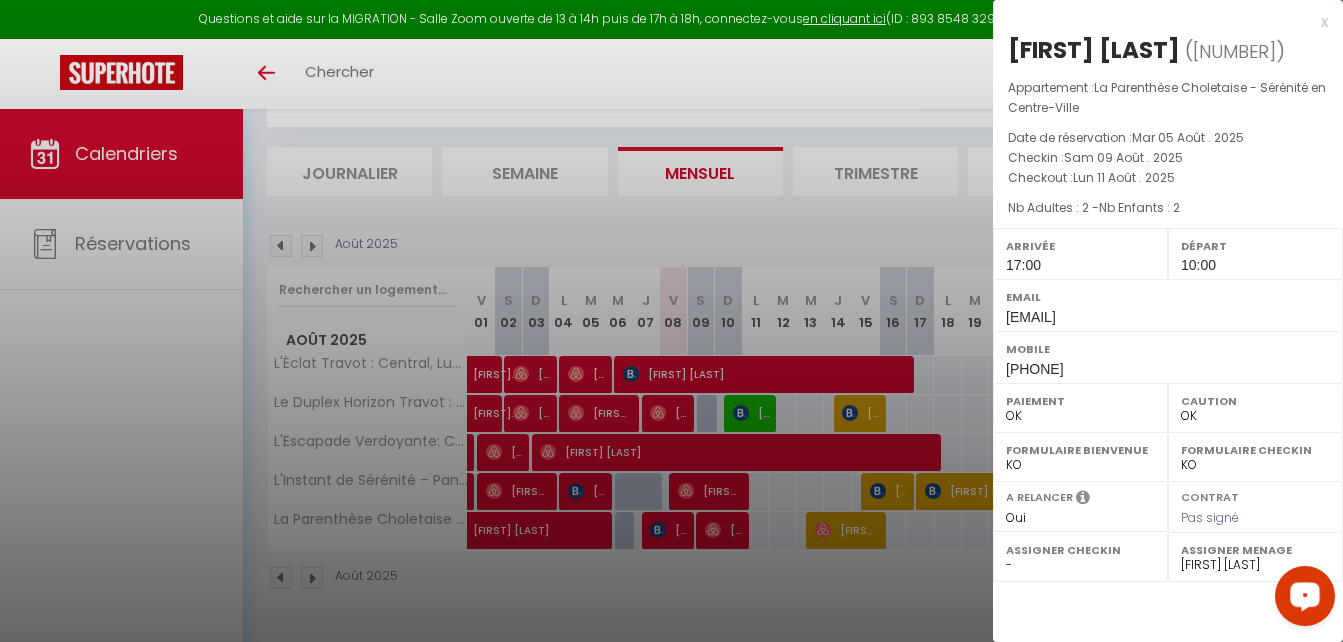 click at bounding box center (671, 321) 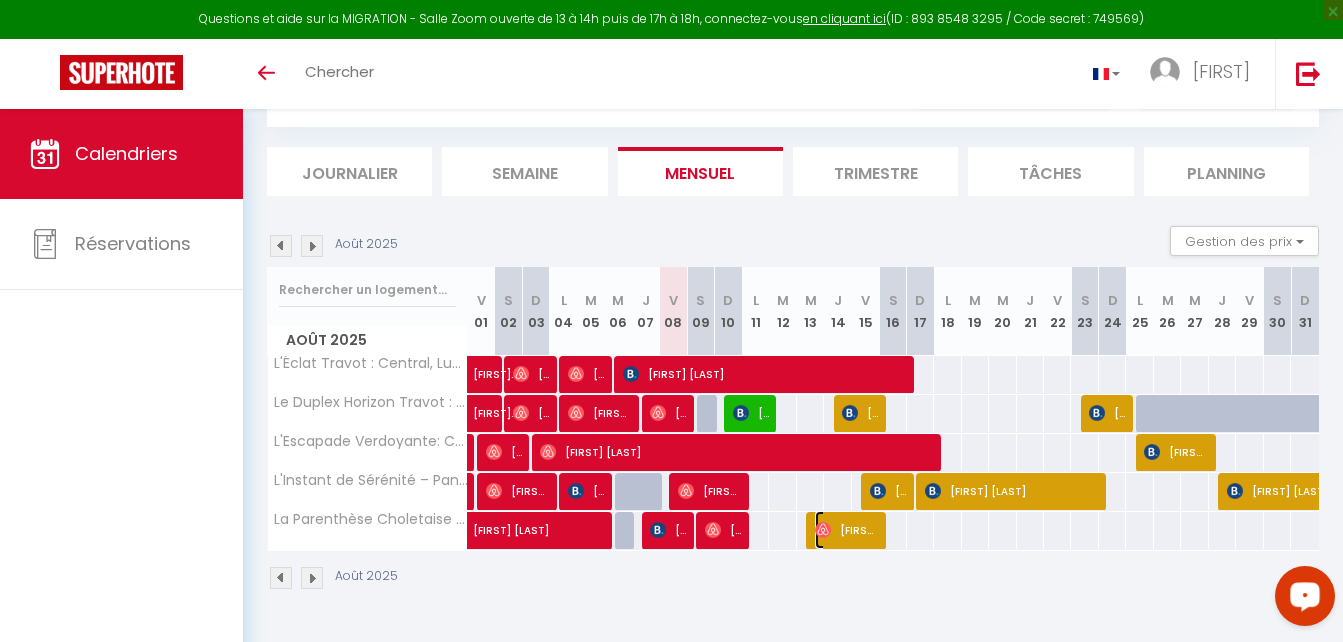 click on "[FIRST] [LAST]" at bounding box center [846, 530] 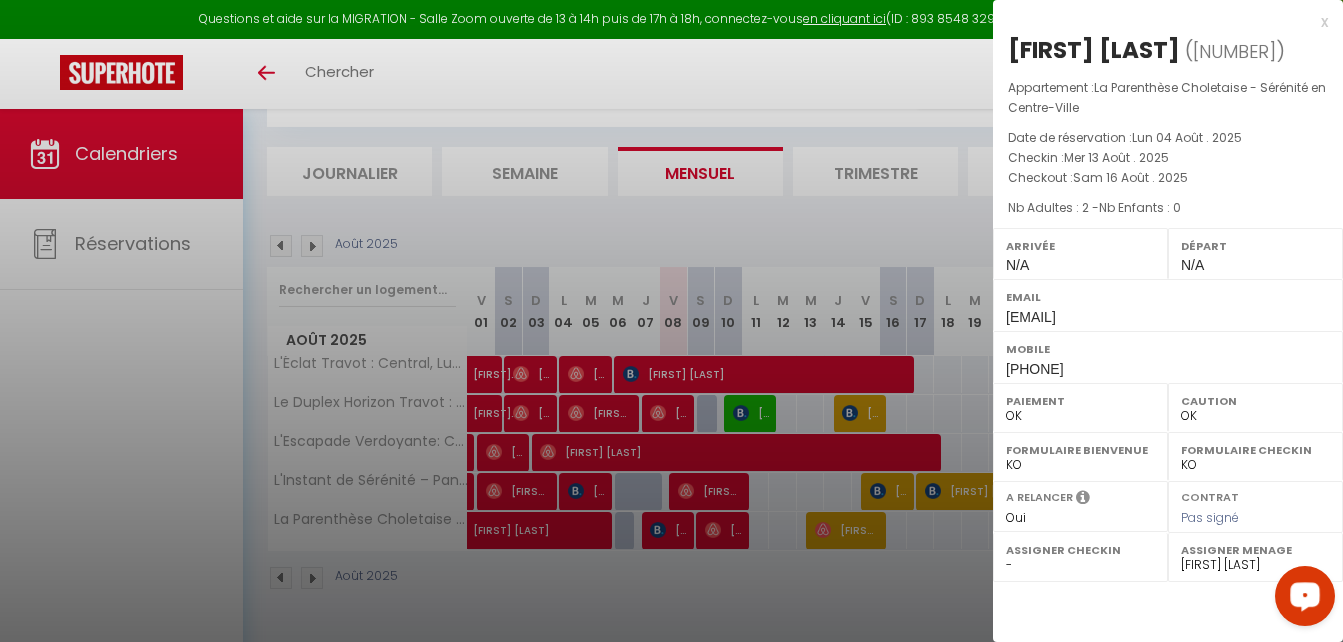 click at bounding box center (671, 321) 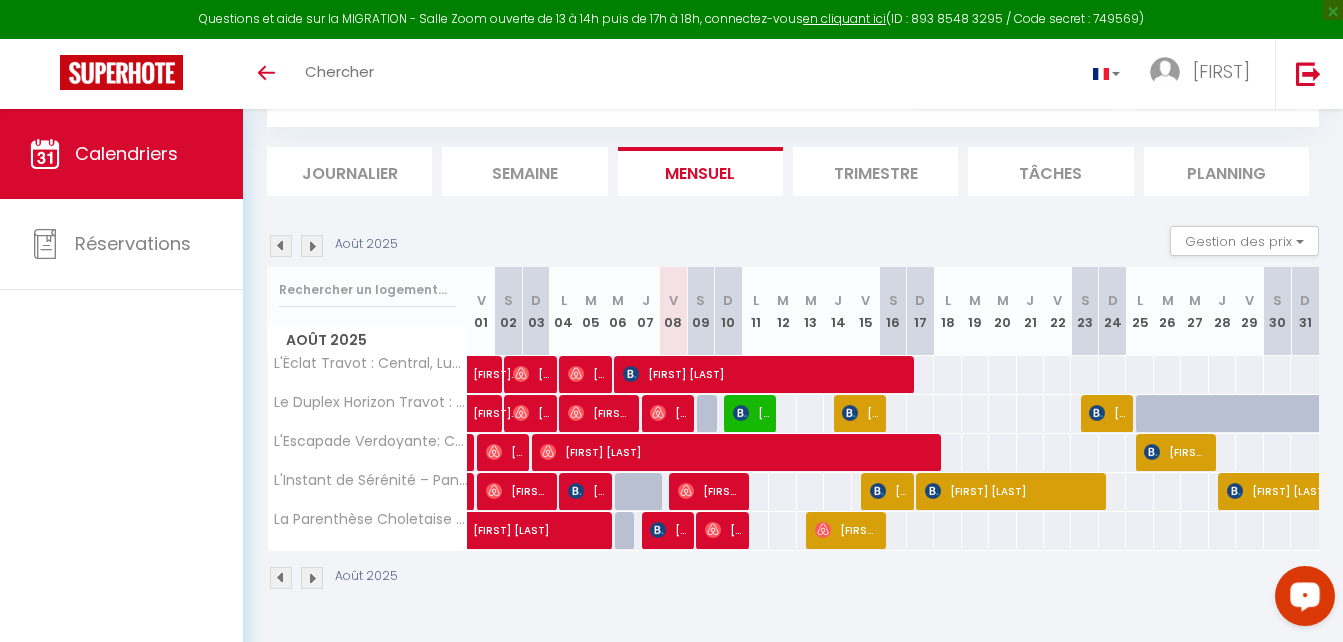 click on "Toggle menubar     Chercher   BUTTON                 [FIRST]   Paramètres" at bounding box center (736, 74) 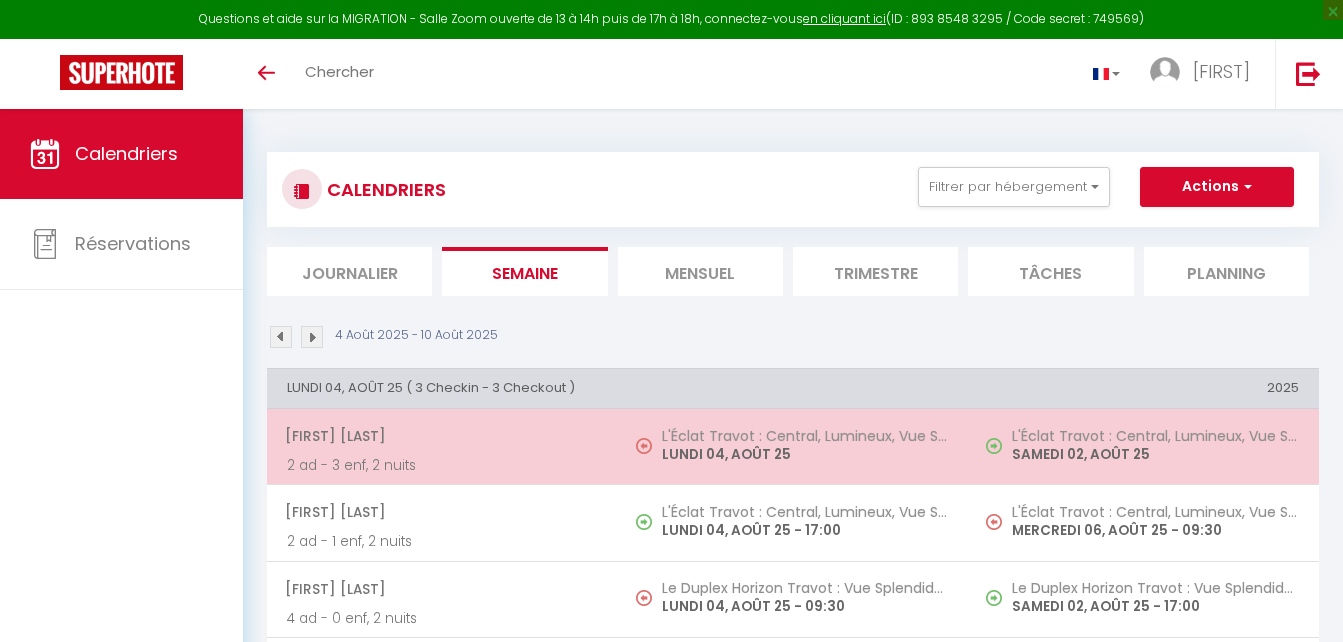 scroll, scrollTop: 100, scrollLeft: 0, axis: vertical 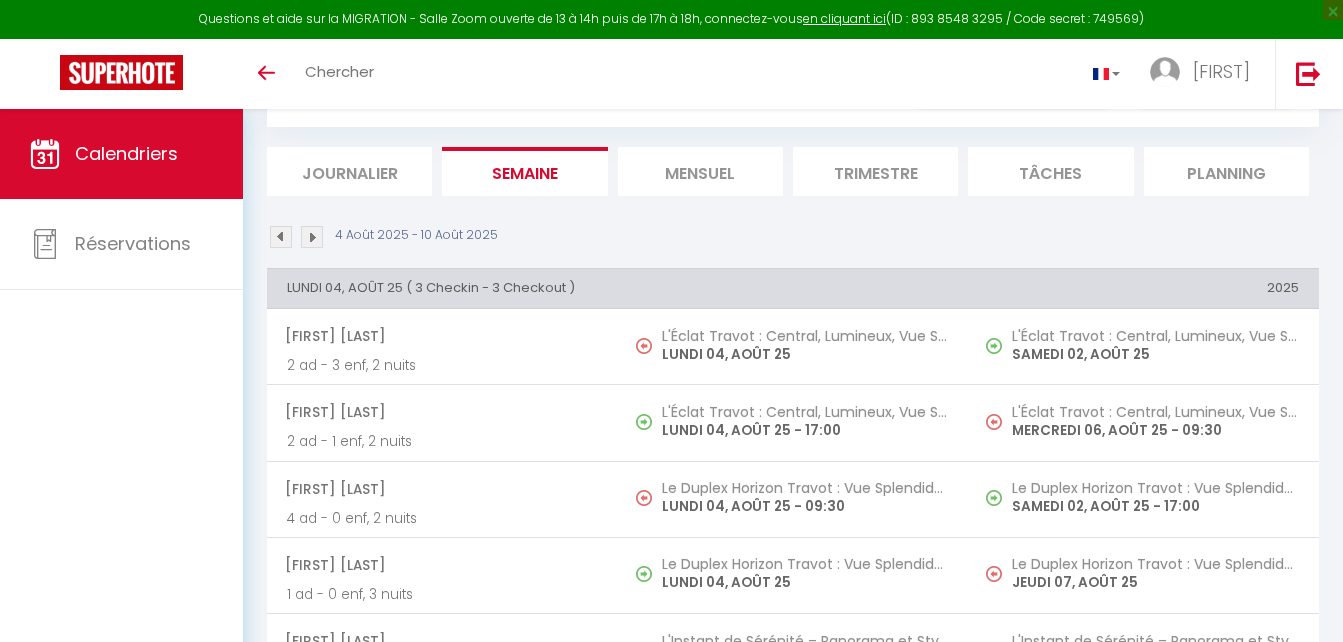 click on "Mensuel" at bounding box center [700, 171] 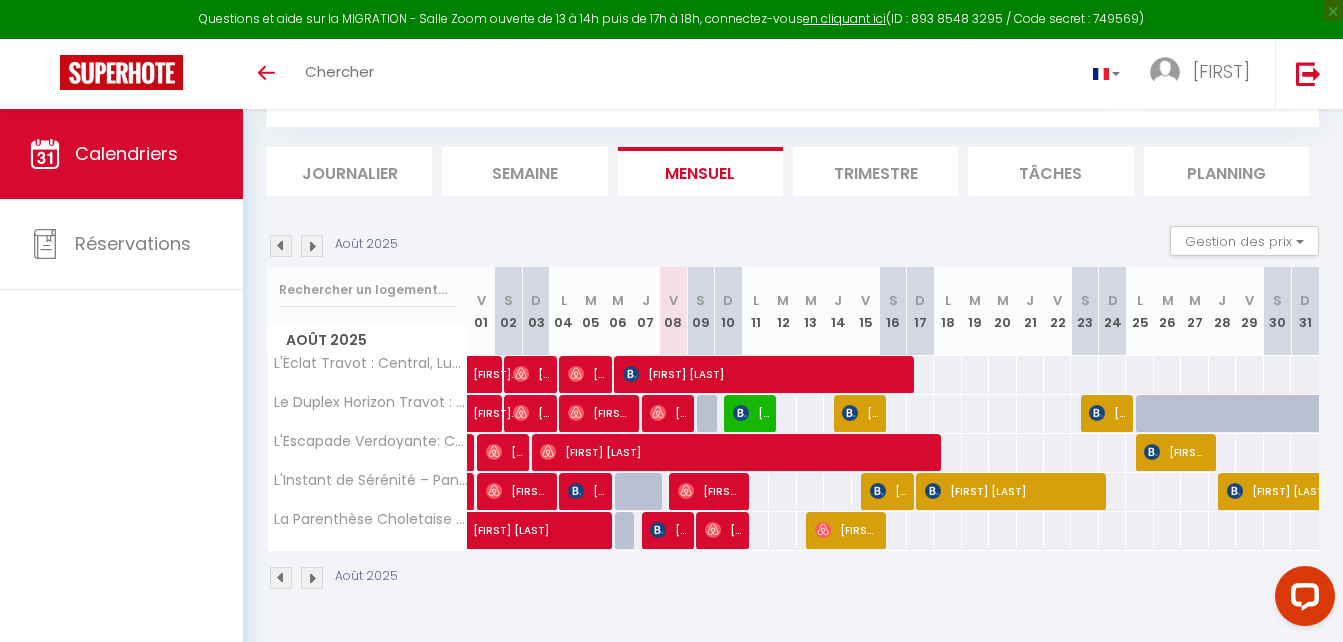 scroll, scrollTop: 0, scrollLeft: 0, axis: both 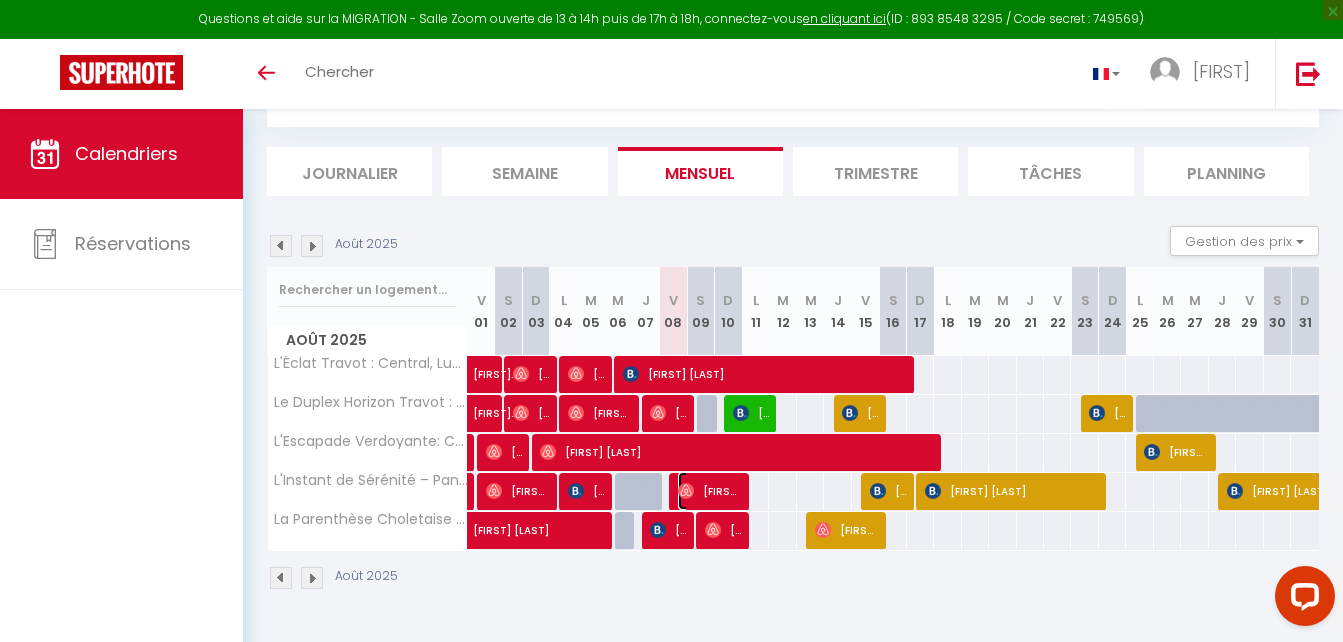 click on "[FIRST] [LAST]" at bounding box center [709, 491] 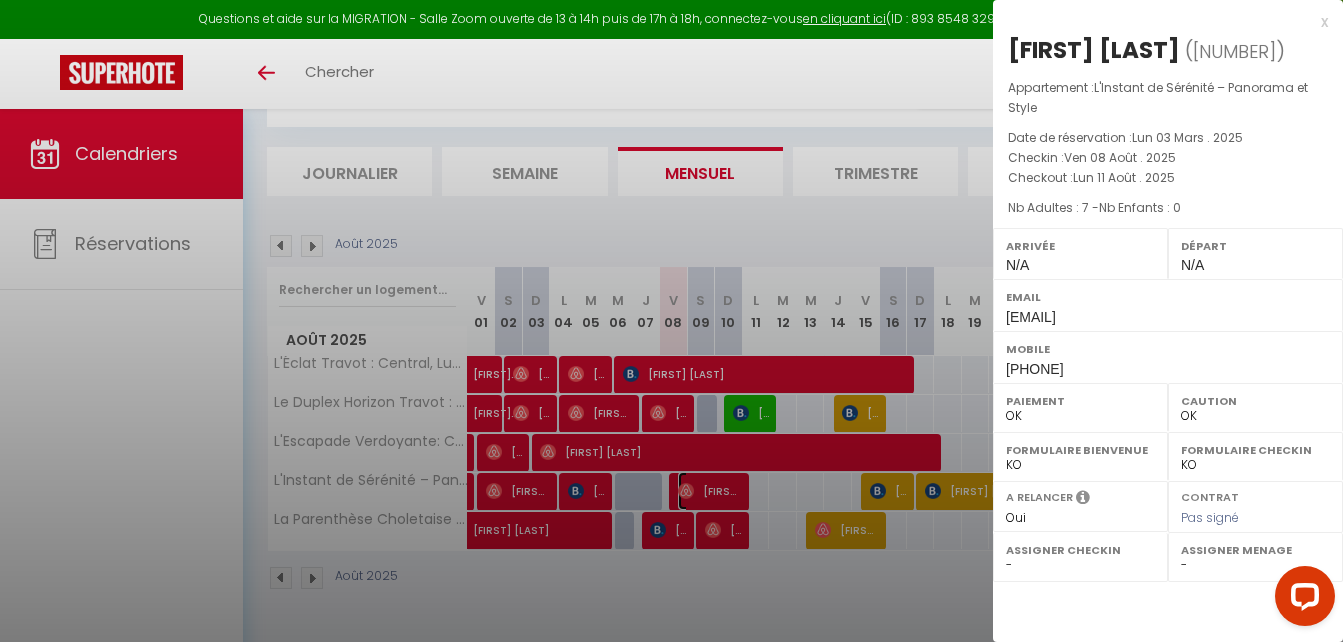 select on "46993" 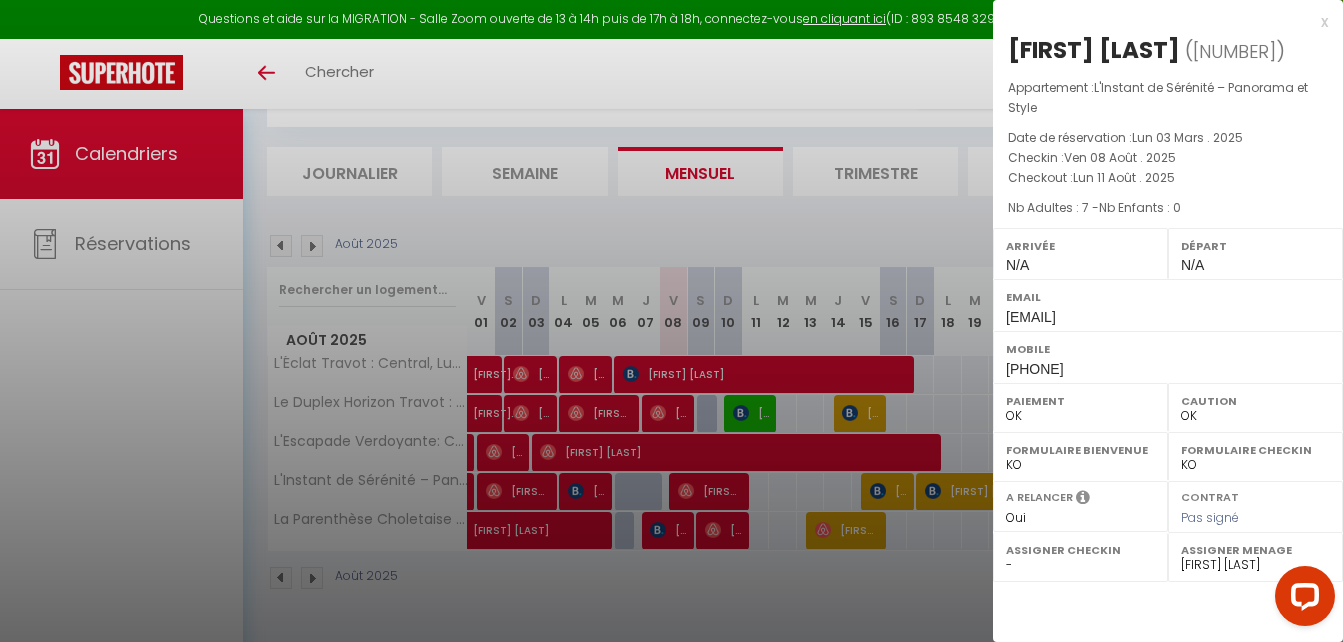 click on "x" at bounding box center [1160, 22] 